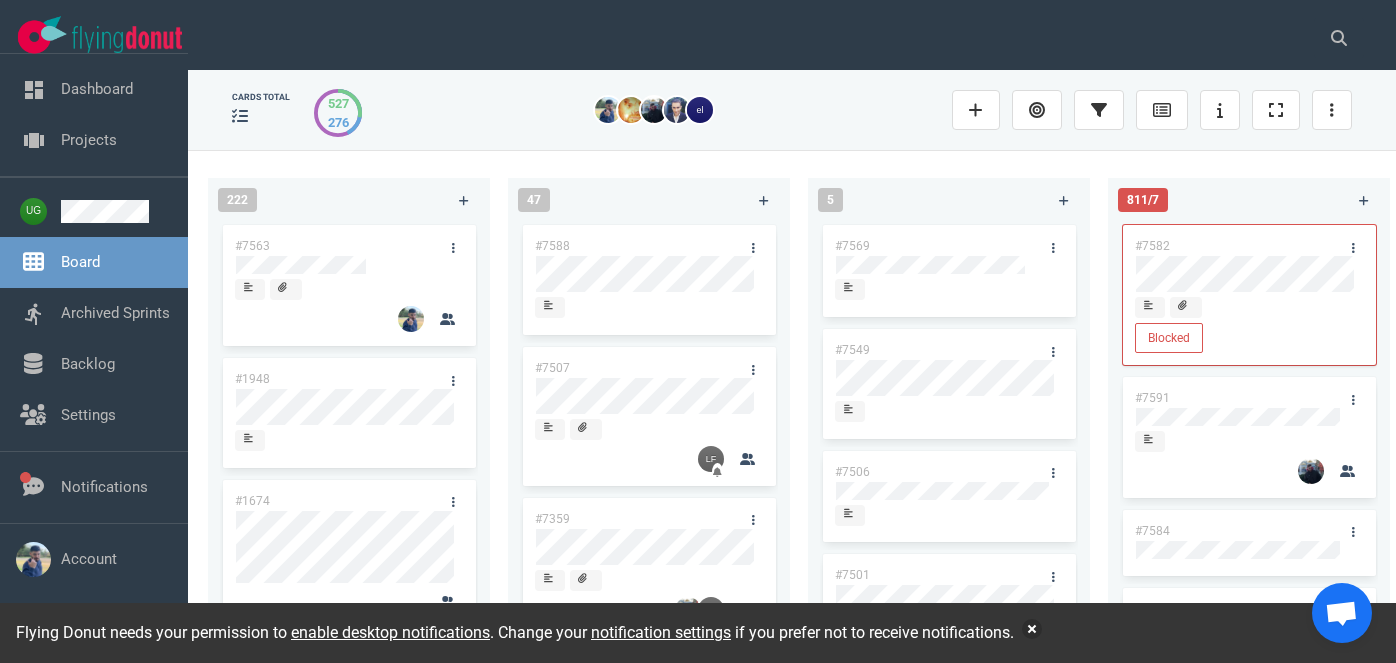 scroll, scrollTop: 0, scrollLeft: 0, axis: both 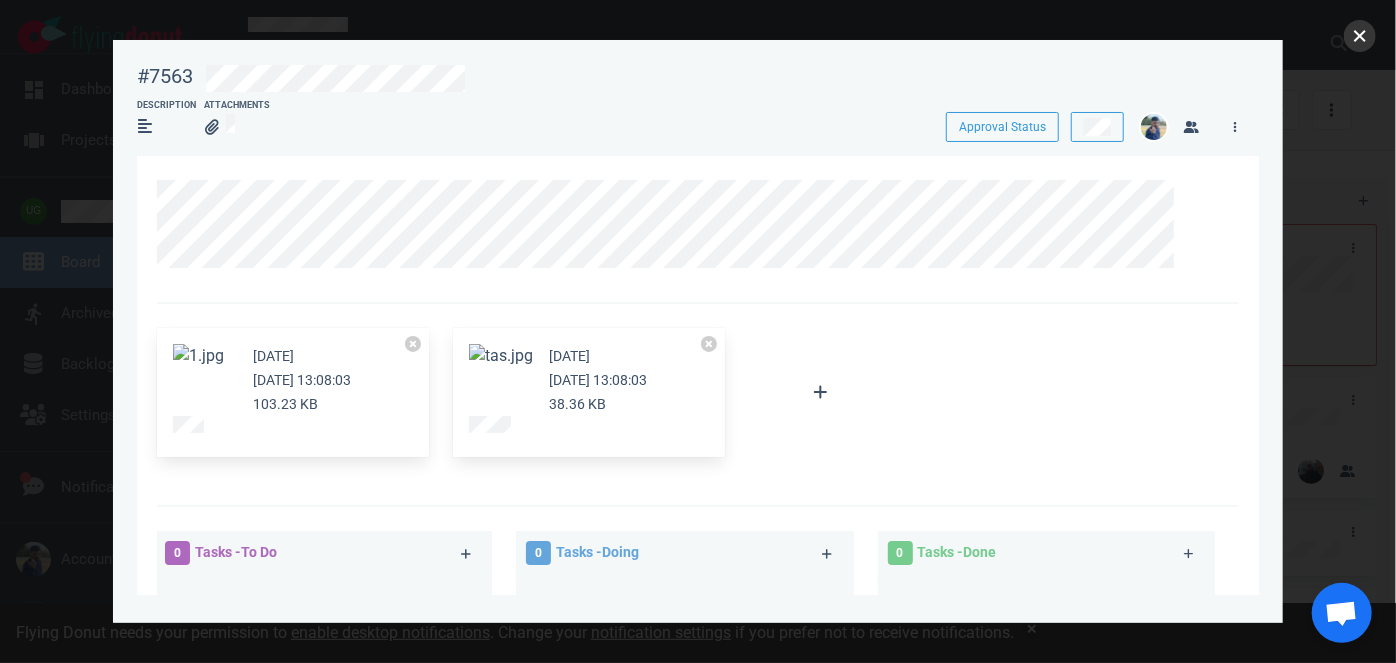 click at bounding box center [1360, 36] 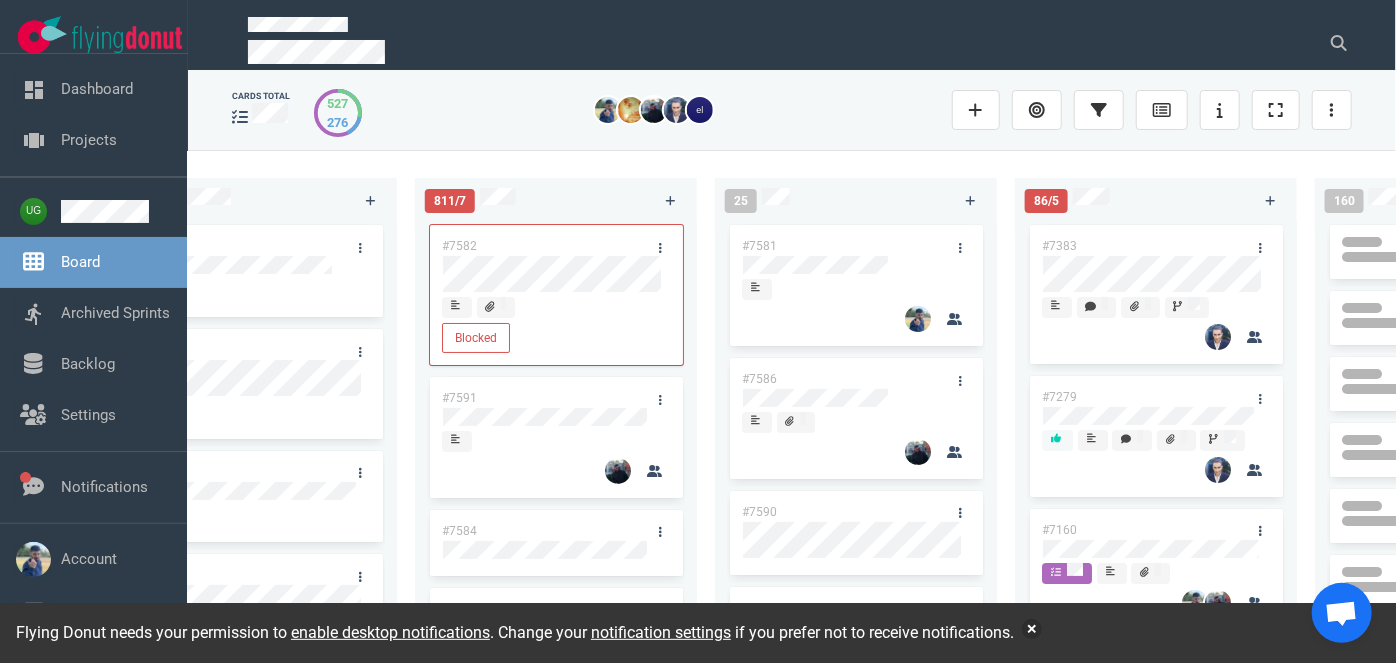scroll, scrollTop: 0, scrollLeft: 696, axis: horizontal 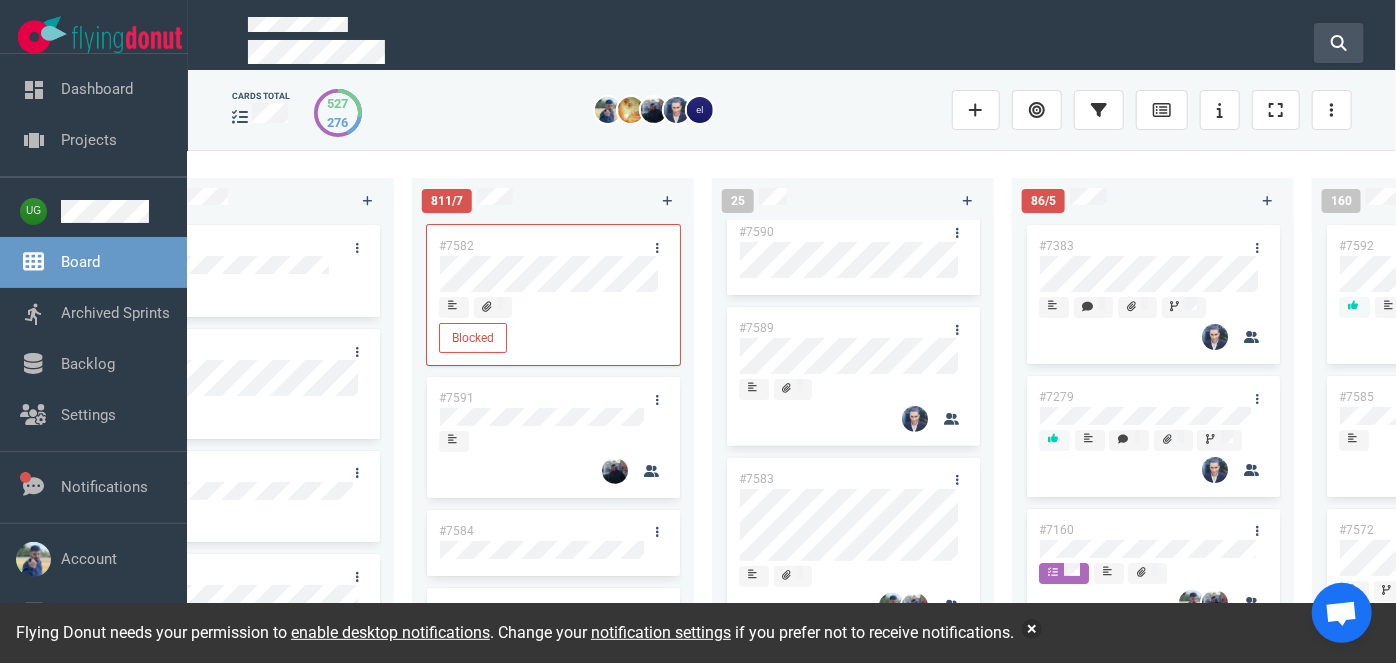 click 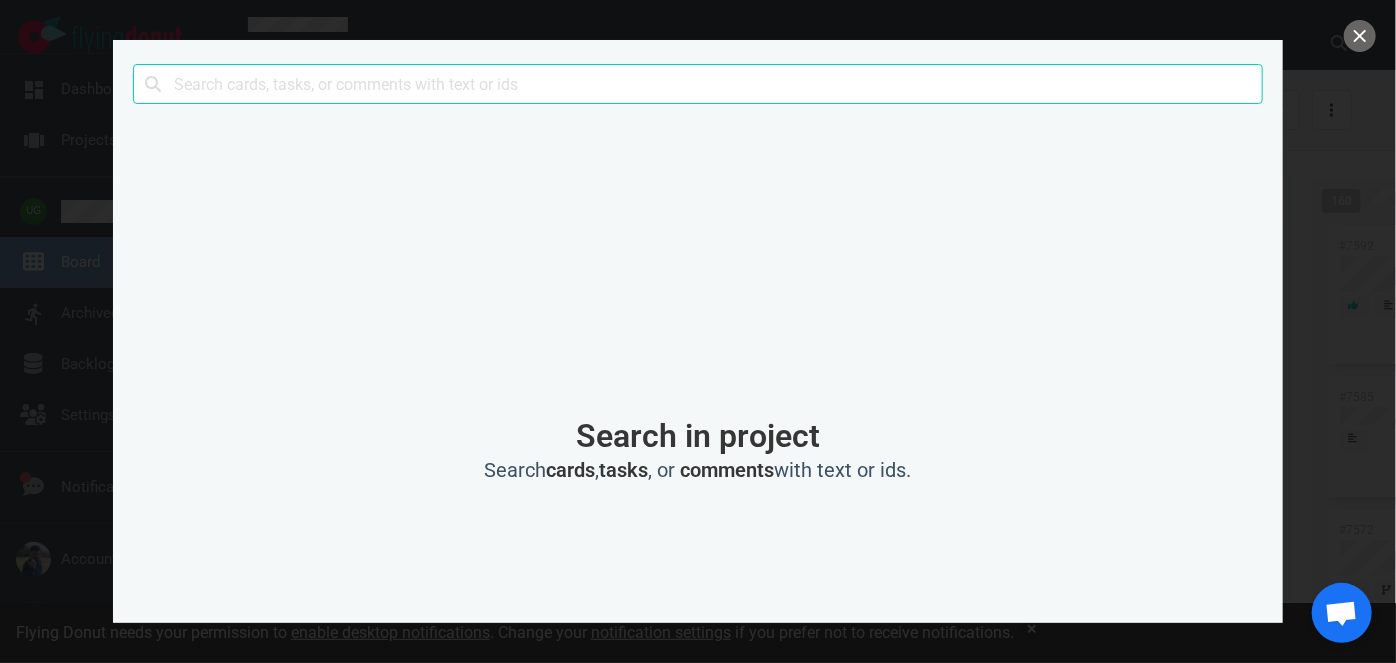 click at bounding box center (698, 84) 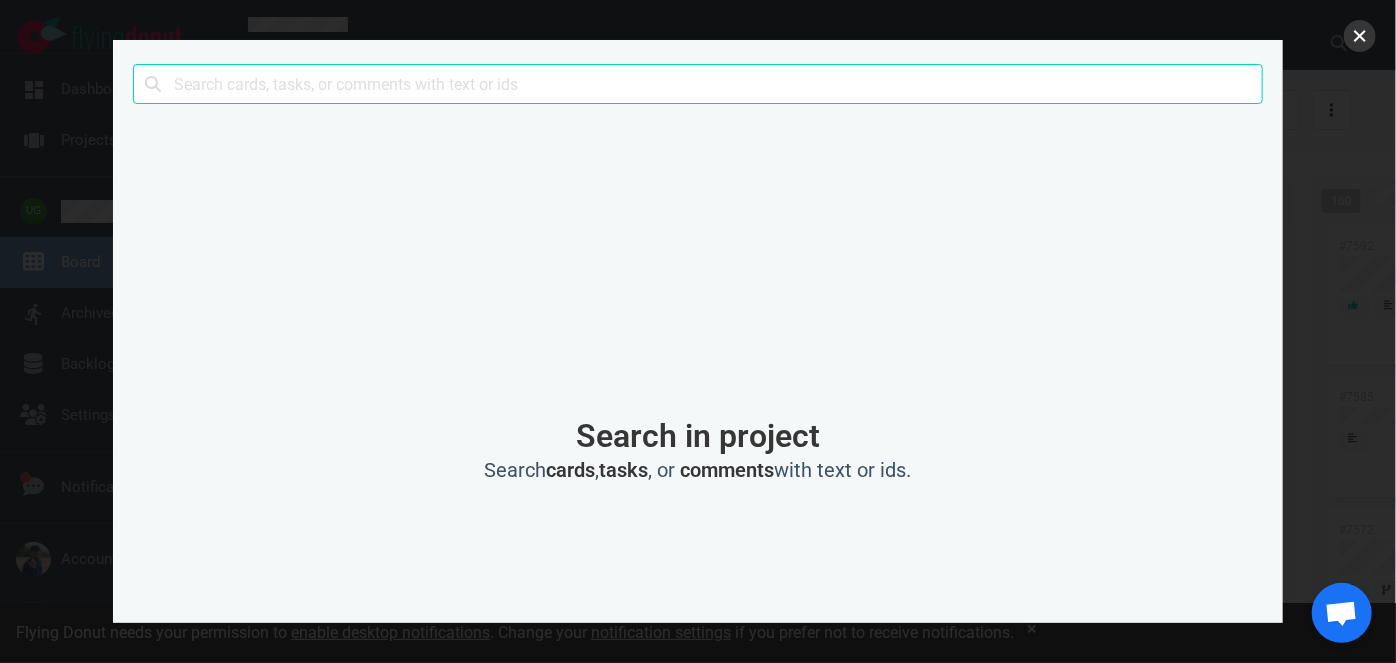 click at bounding box center (1360, 36) 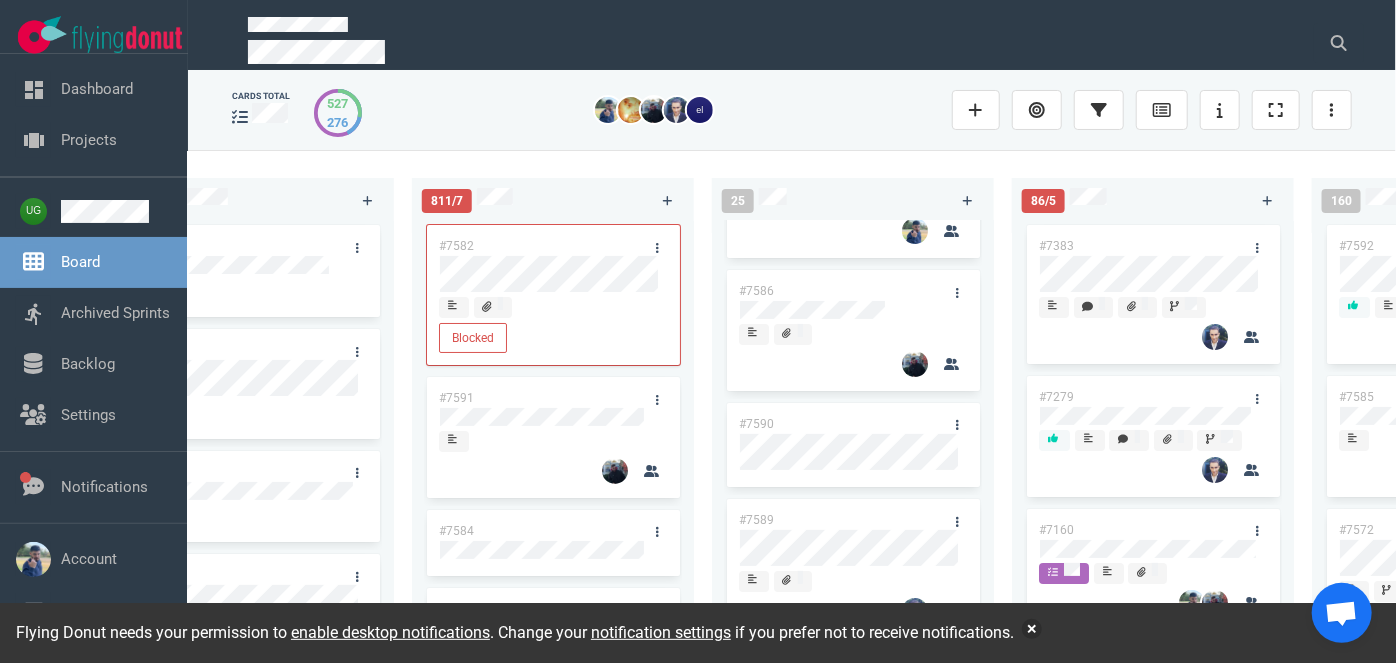 scroll, scrollTop: 0, scrollLeft: 0, axis: both 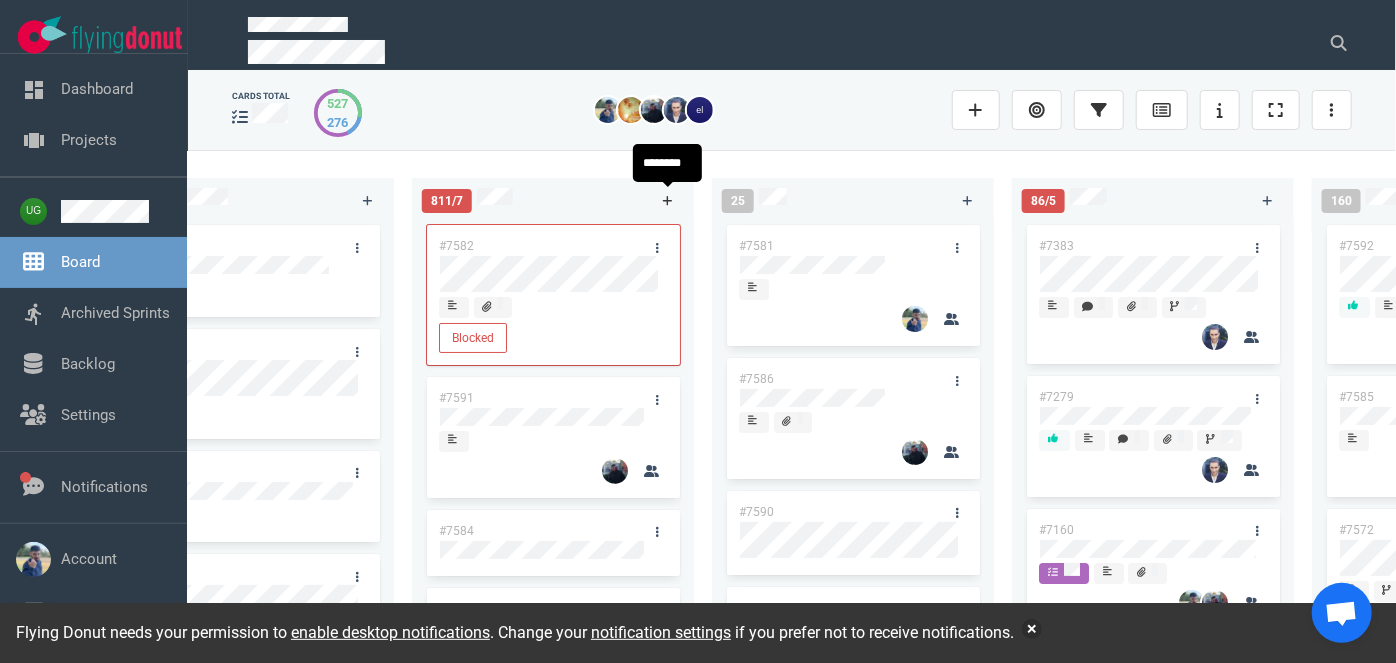 click 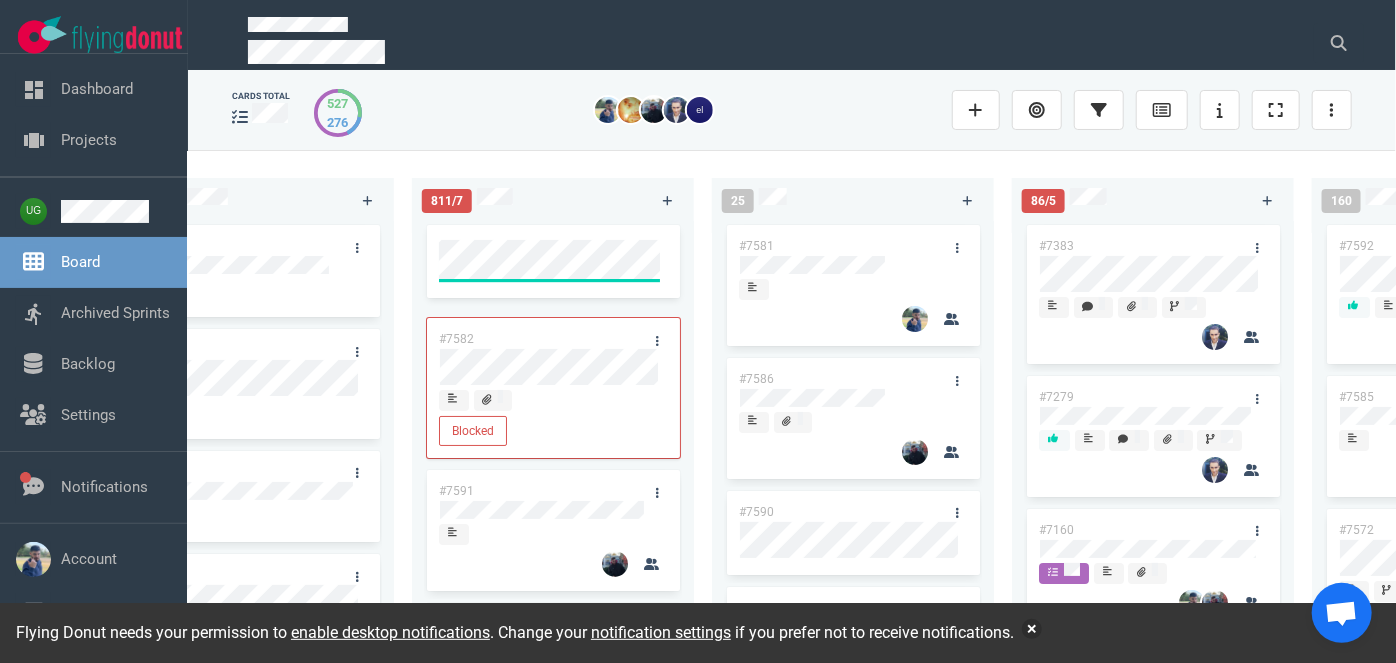click on "222 #7563     #1948   #1674 #1617   #1660   #362   #4673     47 #7588   #7507     #7359     #7460       #7430   #7440     #5738   5 #7569   #7549   #7506   #7501   #7500   811/7 #7582     Blocked #7591   #7584 #7580   #7579   #7573 #7567   25 #7581   #7586     #7590 #7589     #7583     #7587   86/5 #7383         #7279           #7160       #7188       160 #7592       #7585   #7572     #7575     119 Showing  50  cards Load more 408 Showing  50  cards Load more" at bounding box center [792, 406] 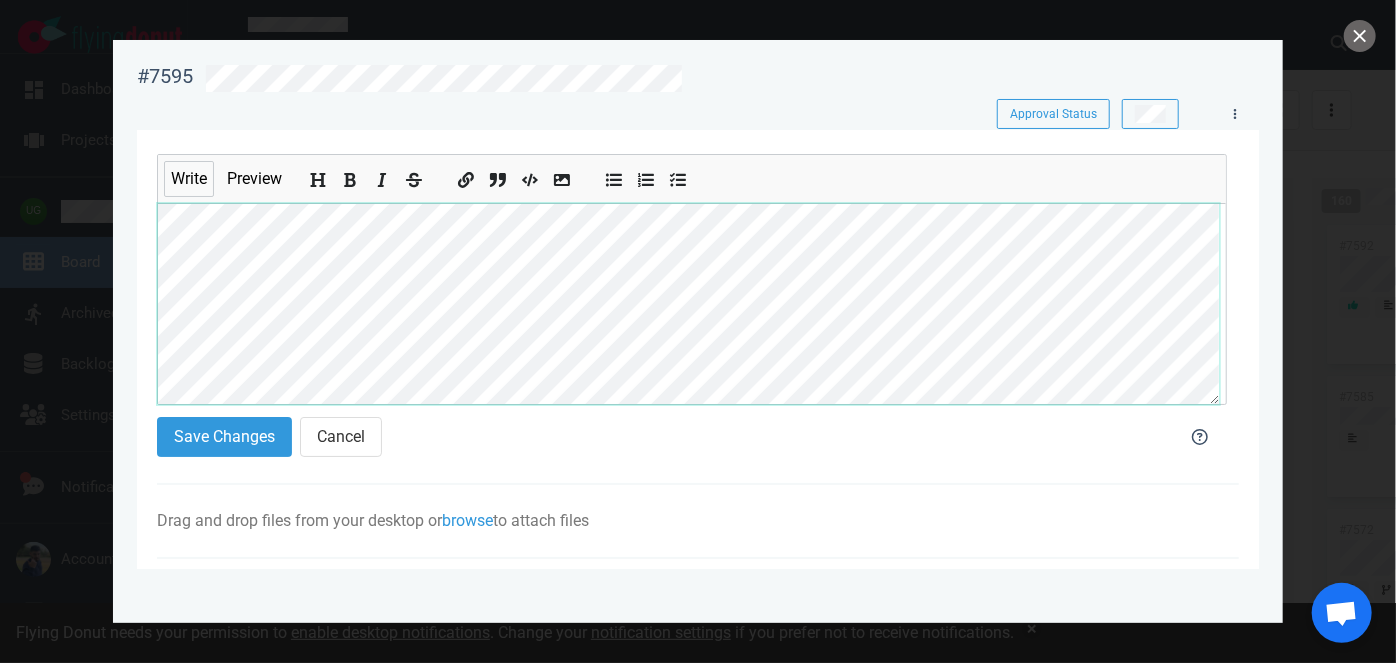 click on "#7595 Approval Status Approval Status Write Preview Save Changes Cancel Drag and drop files from your desktop or  browse  to attach files Attach Files Computer Google Drive Dropbox 0 Tasks -  To Do 0 Tasks -  Doing 0 Tasks -  Done Comments" at bounding box center (698, 331) 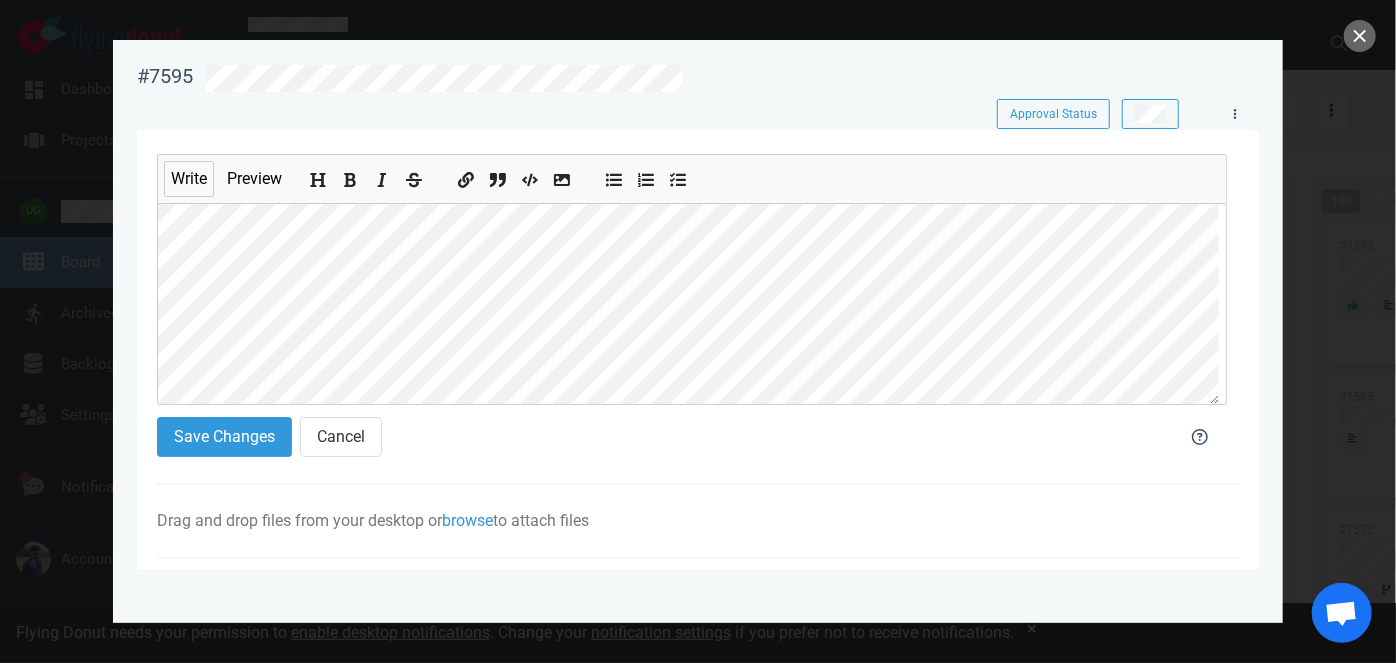 click on "Save Changes Cancel" at bounding box center [654, 441] 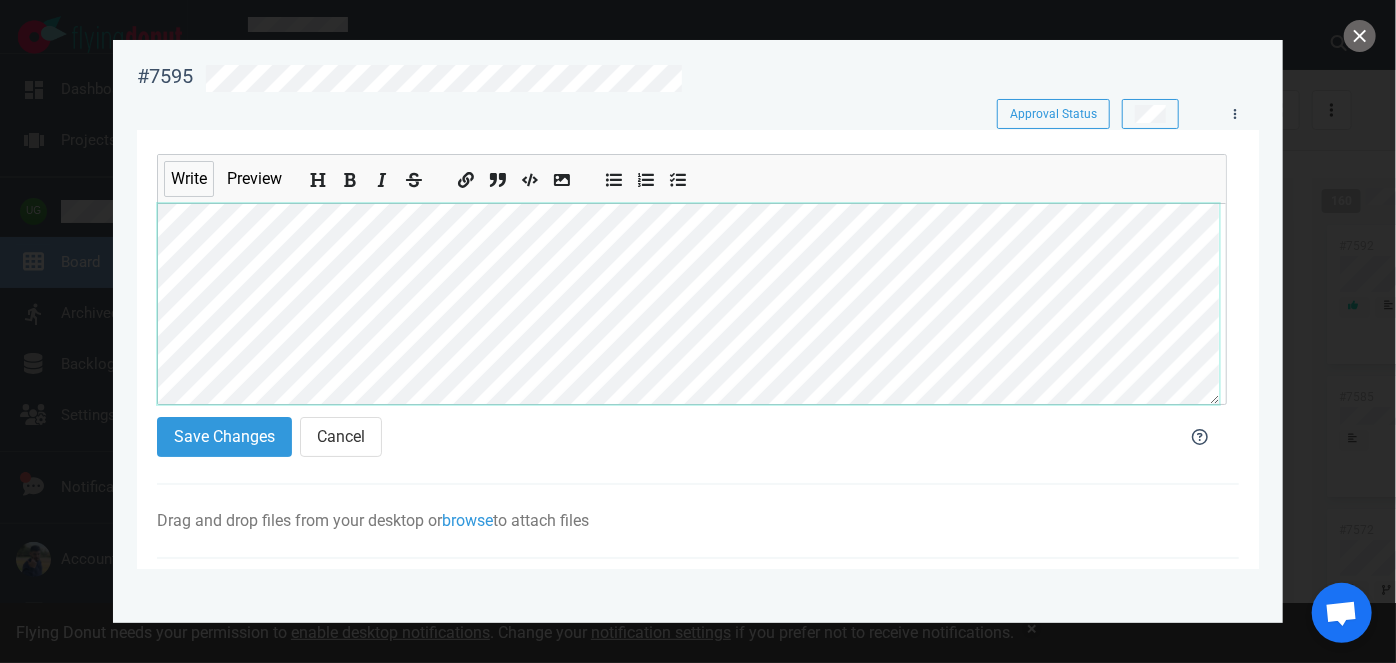 scroll, scrollTop: 36, scrollLeft: 0, axis: vertical 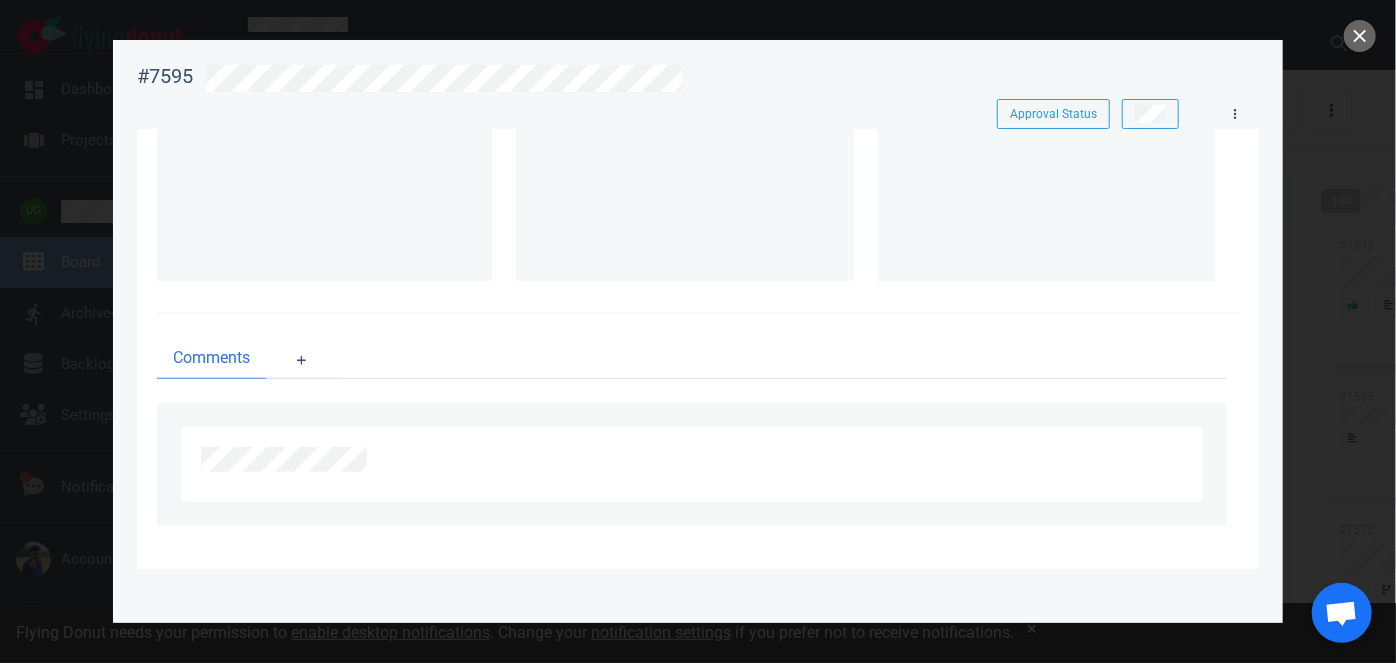 click on "#7595 Approval Status Approval Status Write Preview Save Changes Cancel Drag and drop files from your desktop or  browse  to attach files Attach Files Computer Google Drive Dropbox 0 Tasks -  To Do 0 Tasks -  Doing 0 Tasks -  Done Comments" at bounding box center (698, 331) 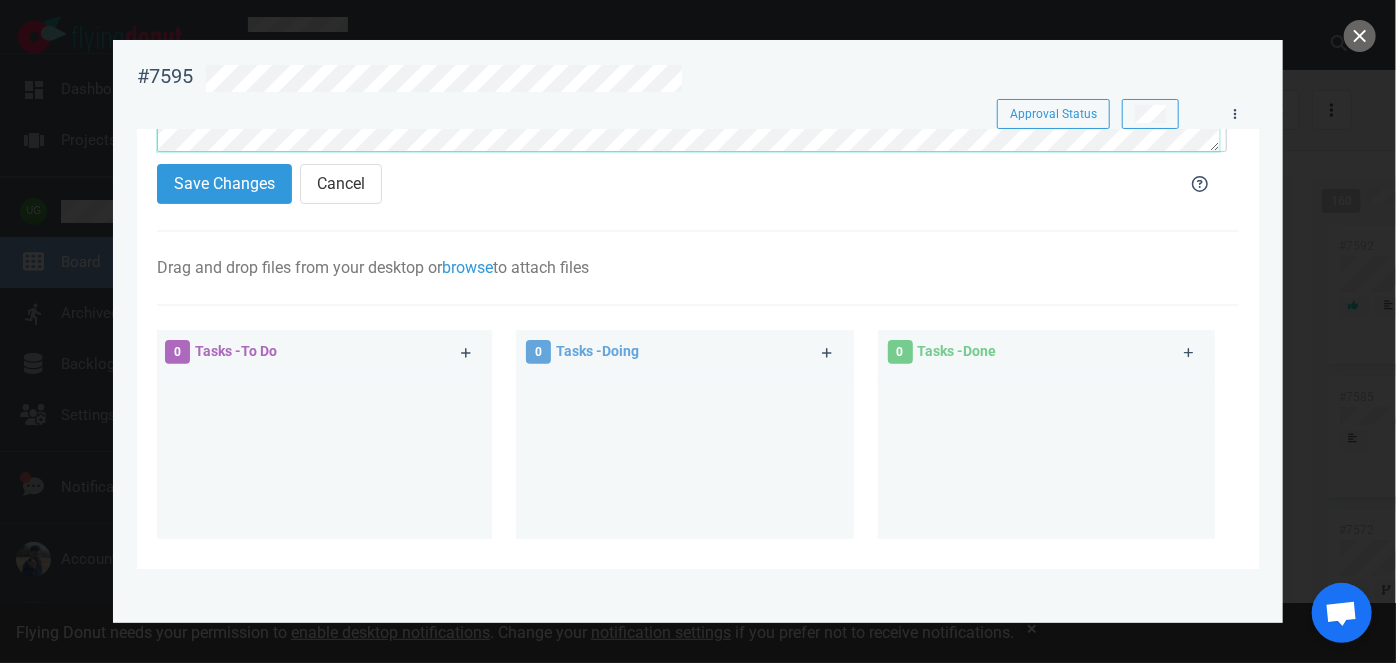 scroll, scrollTop: 0, scrollLeft: 0, axis: both 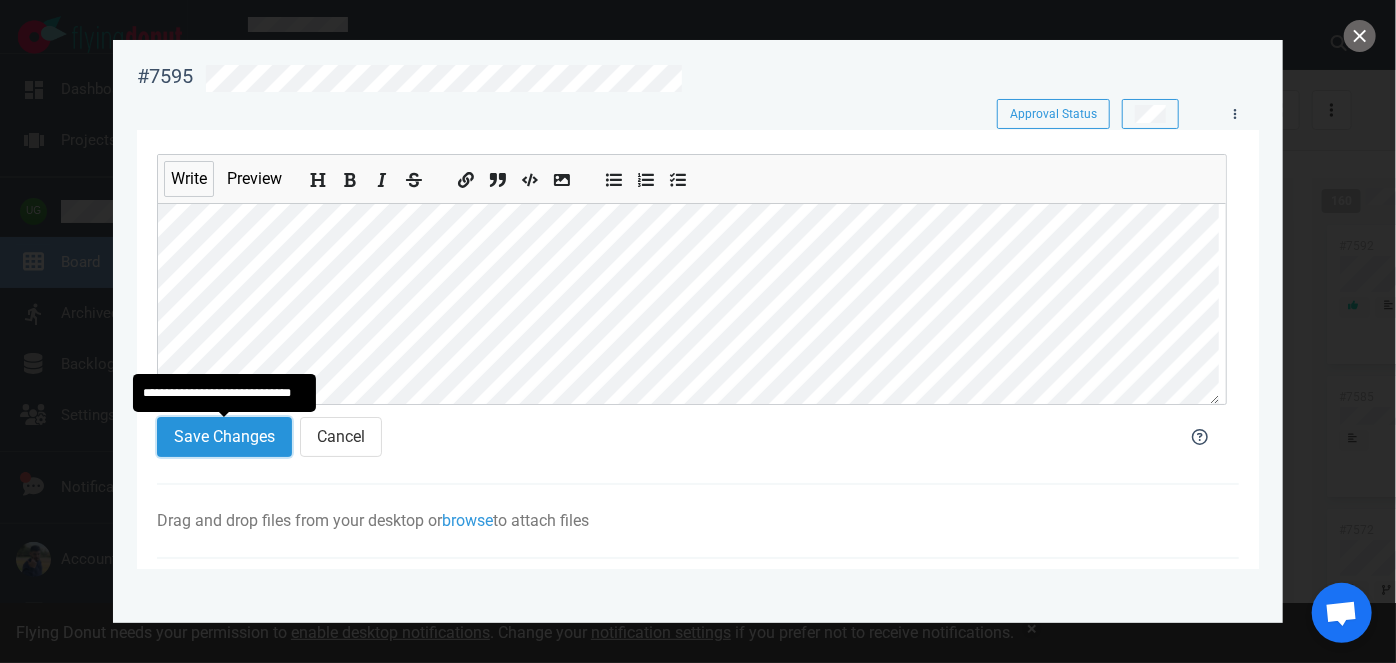 click on "Save Changes" at bounding box center (224, 437) 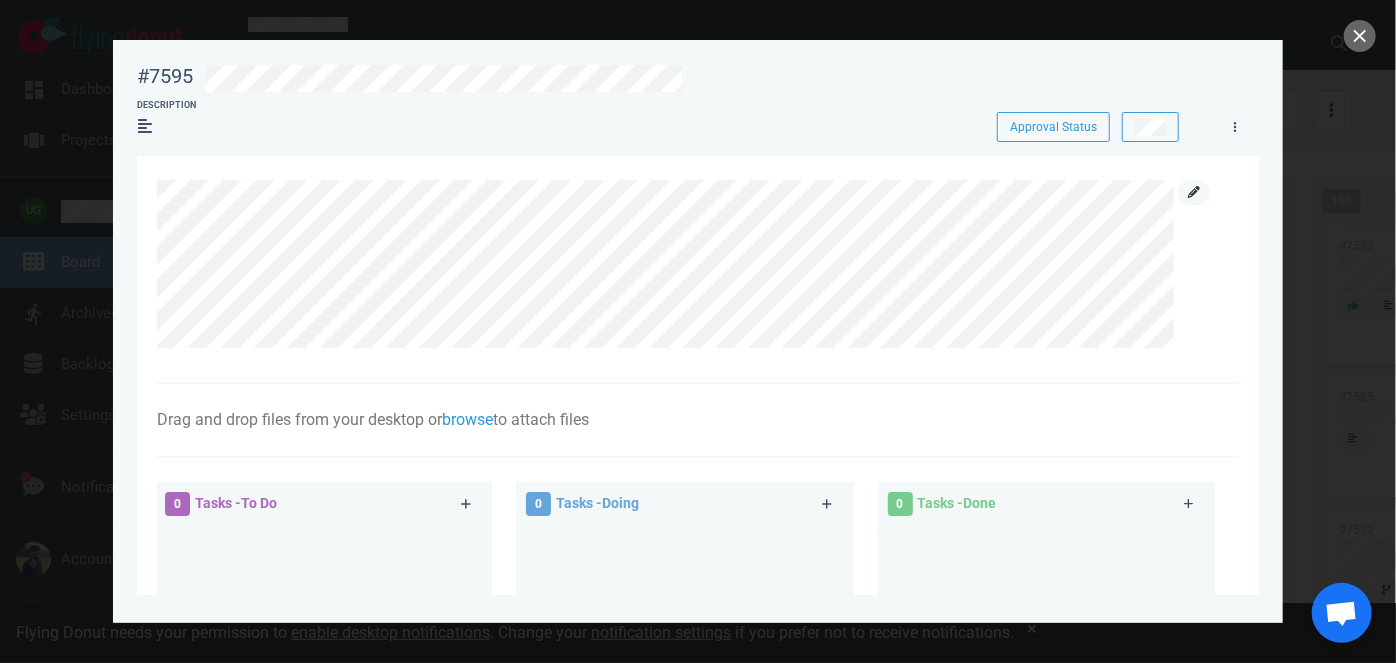 click 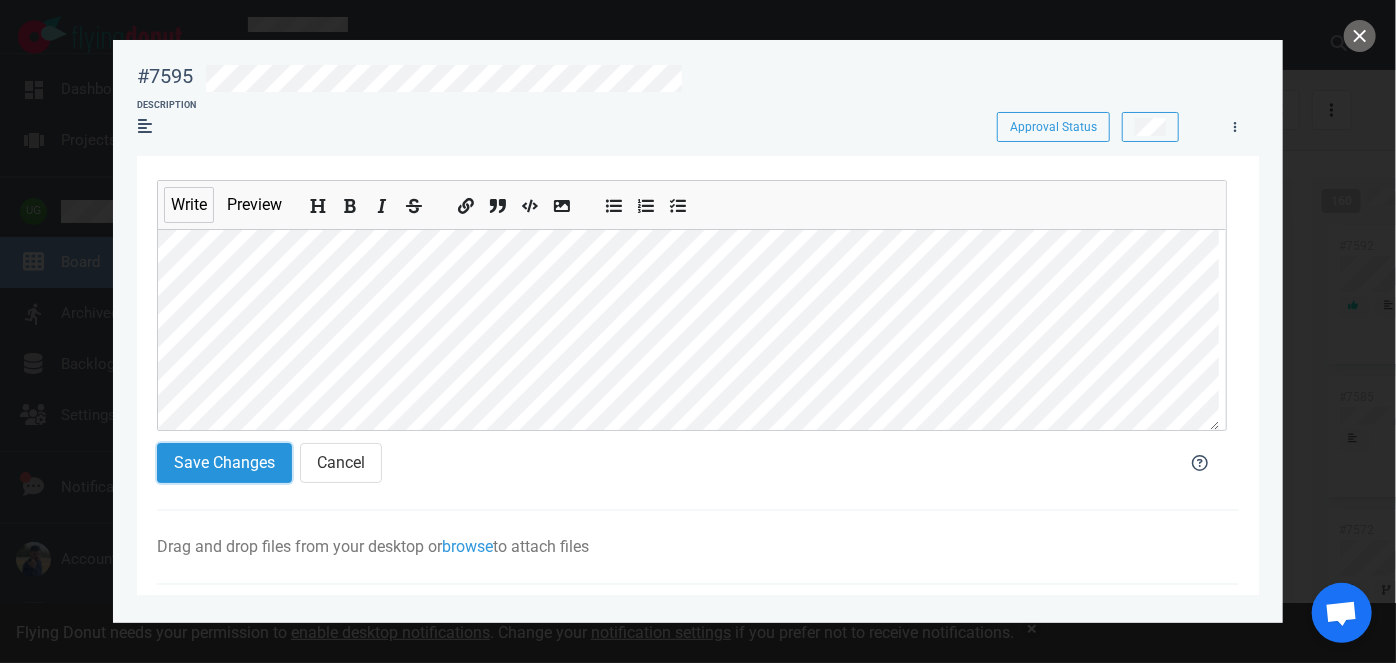 click on "Save Changes" at bounding box center [224, 463] 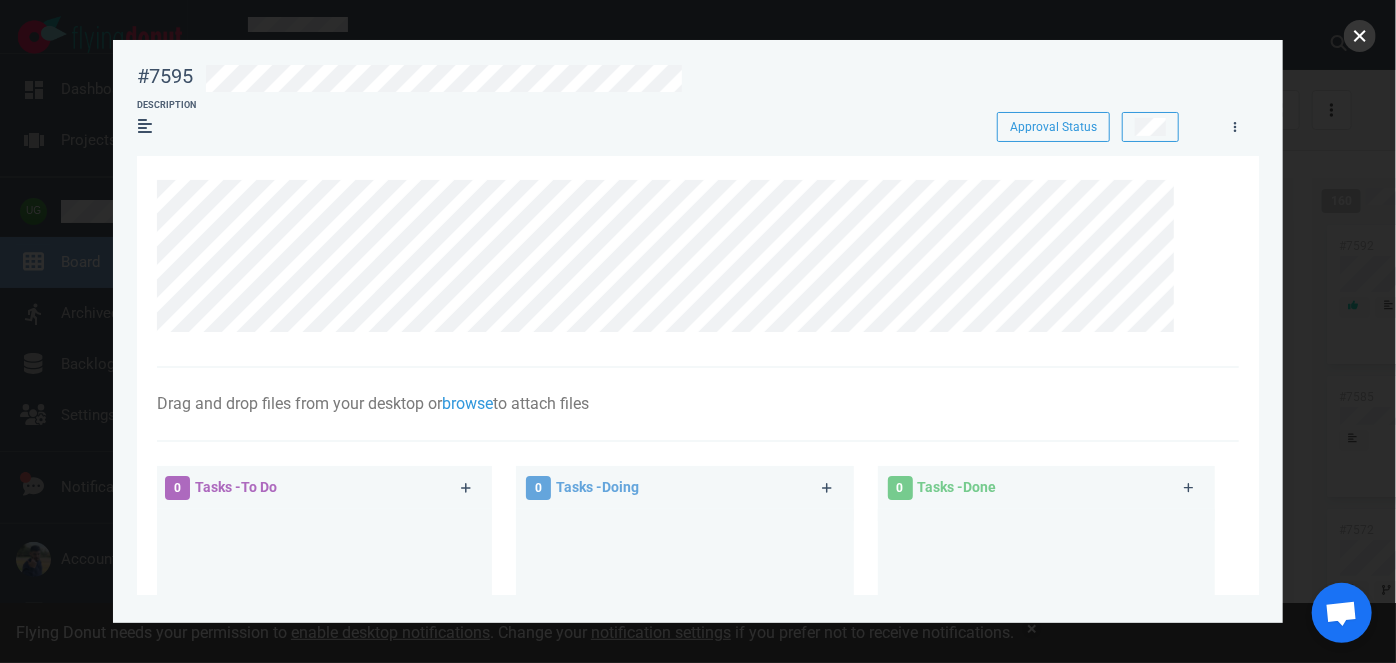 click at bounding box center [1360, 36] 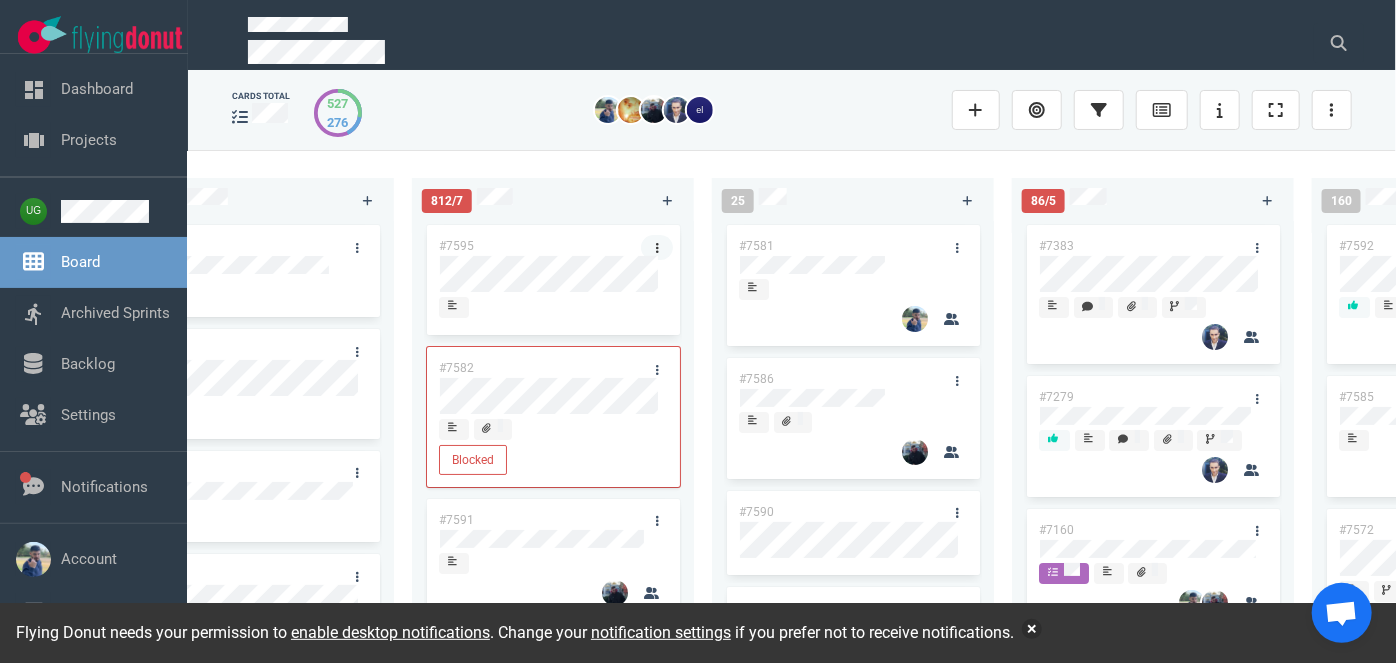 click 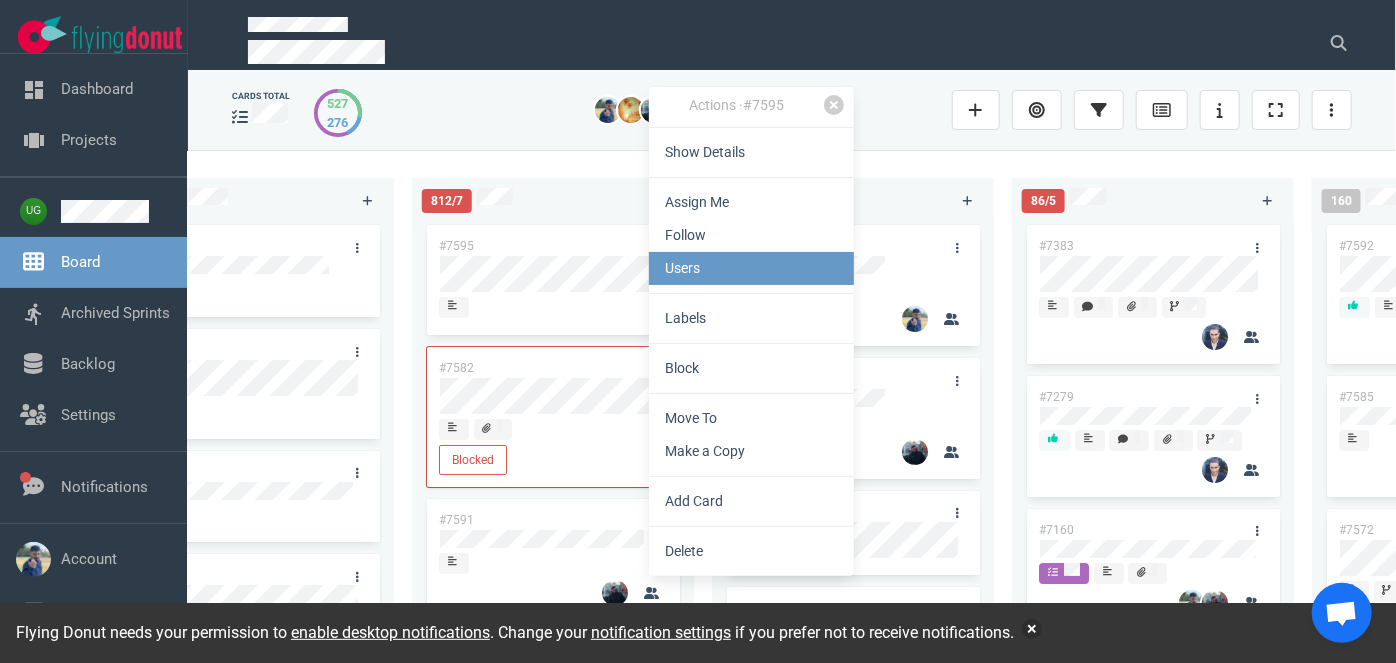 click on "Users" at bounding box center (751, 268) 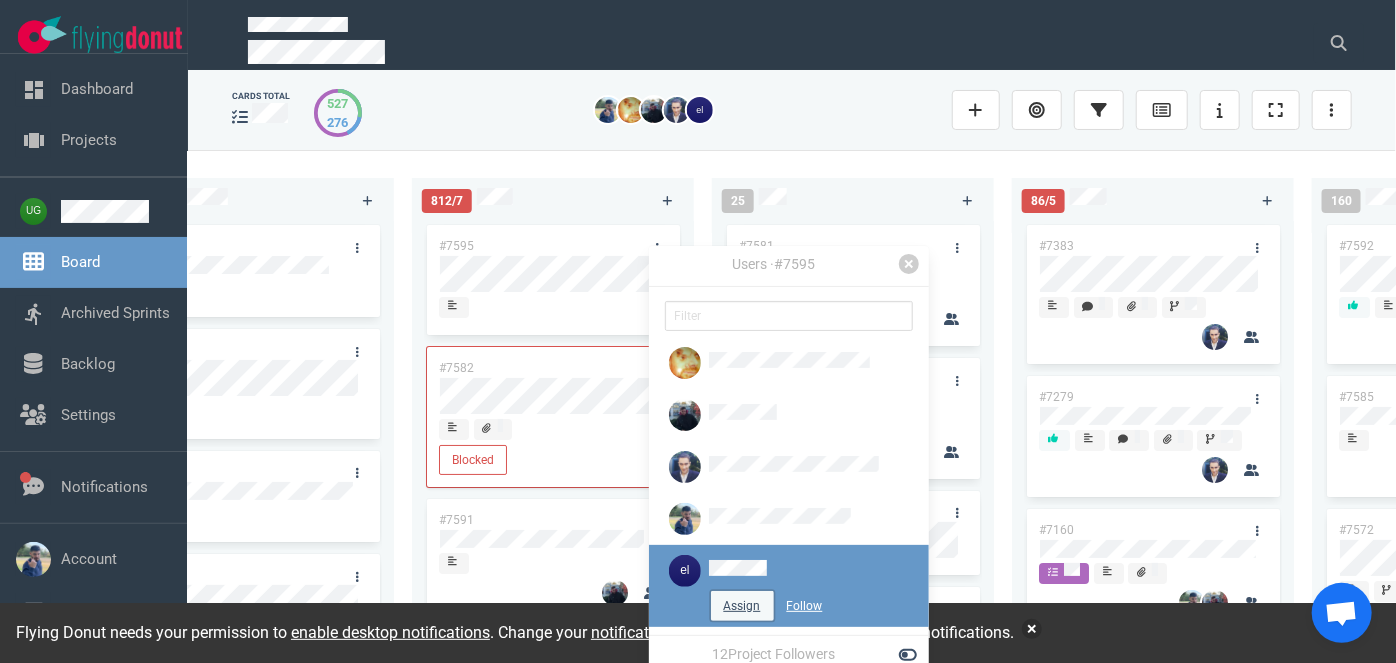 click on "Assign" at bounding box center [742, 606] 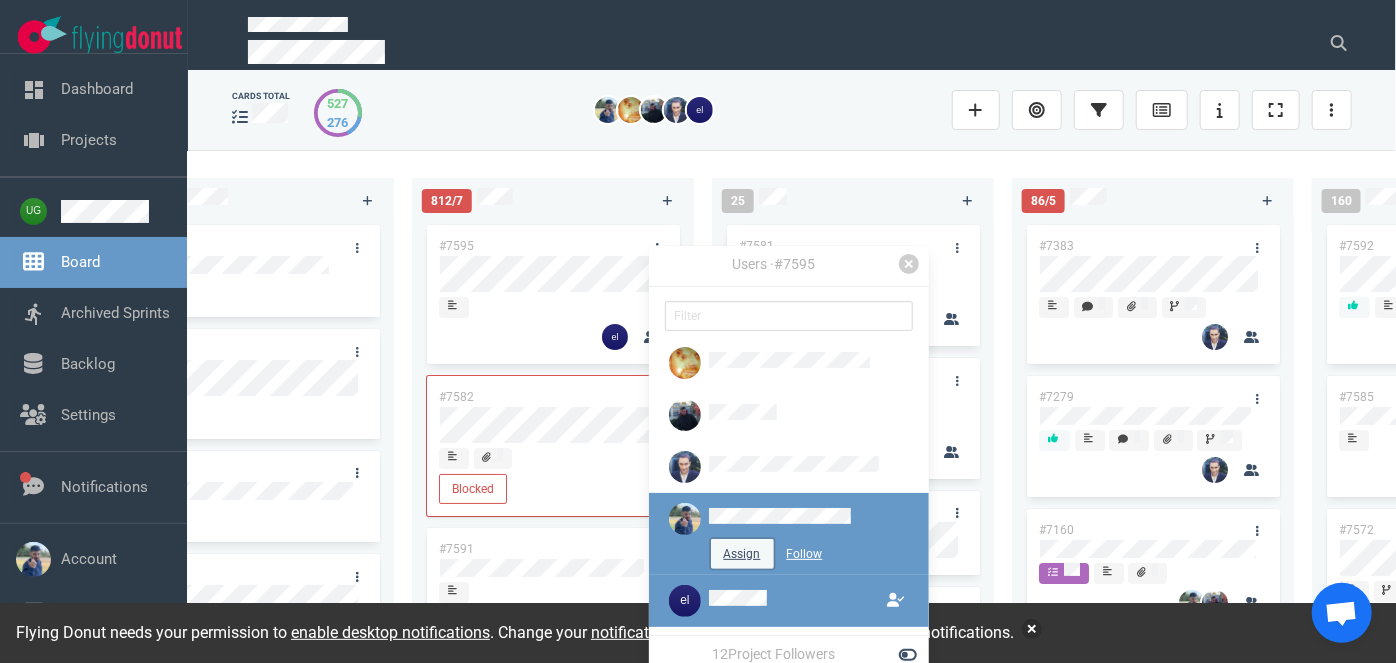 click on "Assign" at bounding box center (742, 554) 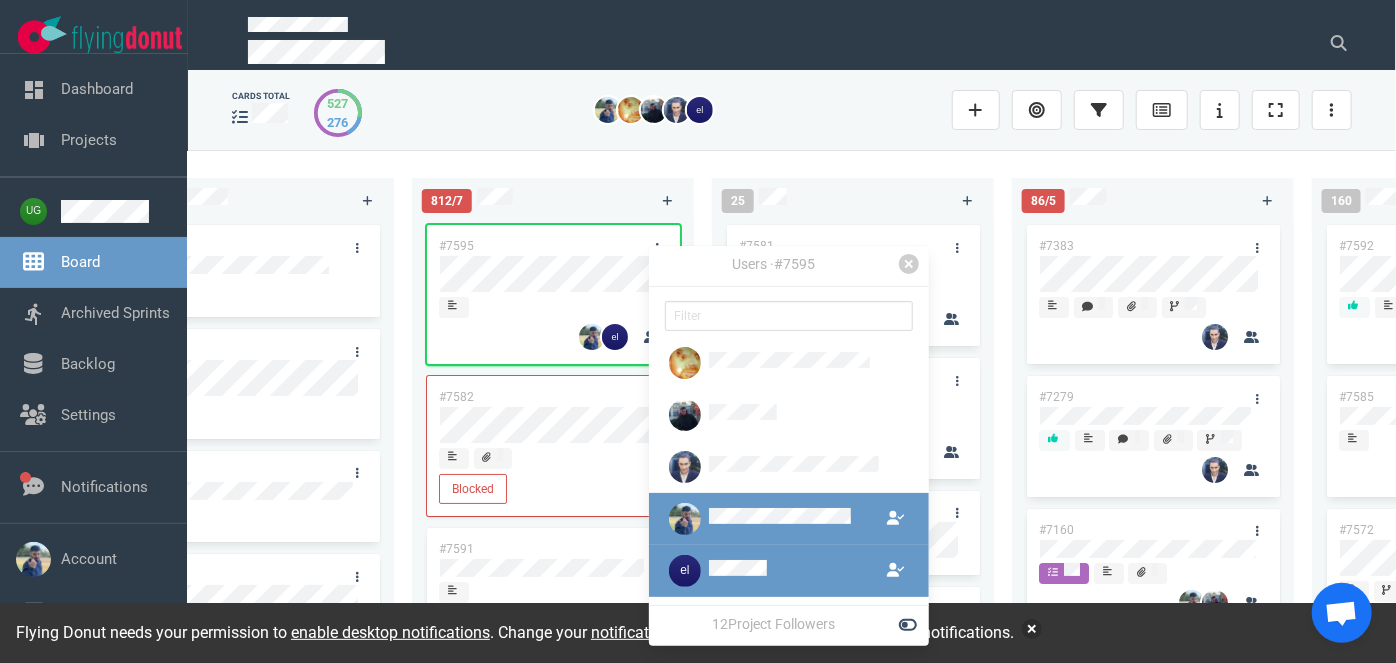 click on "812/7" at bounding box center [531, 200] 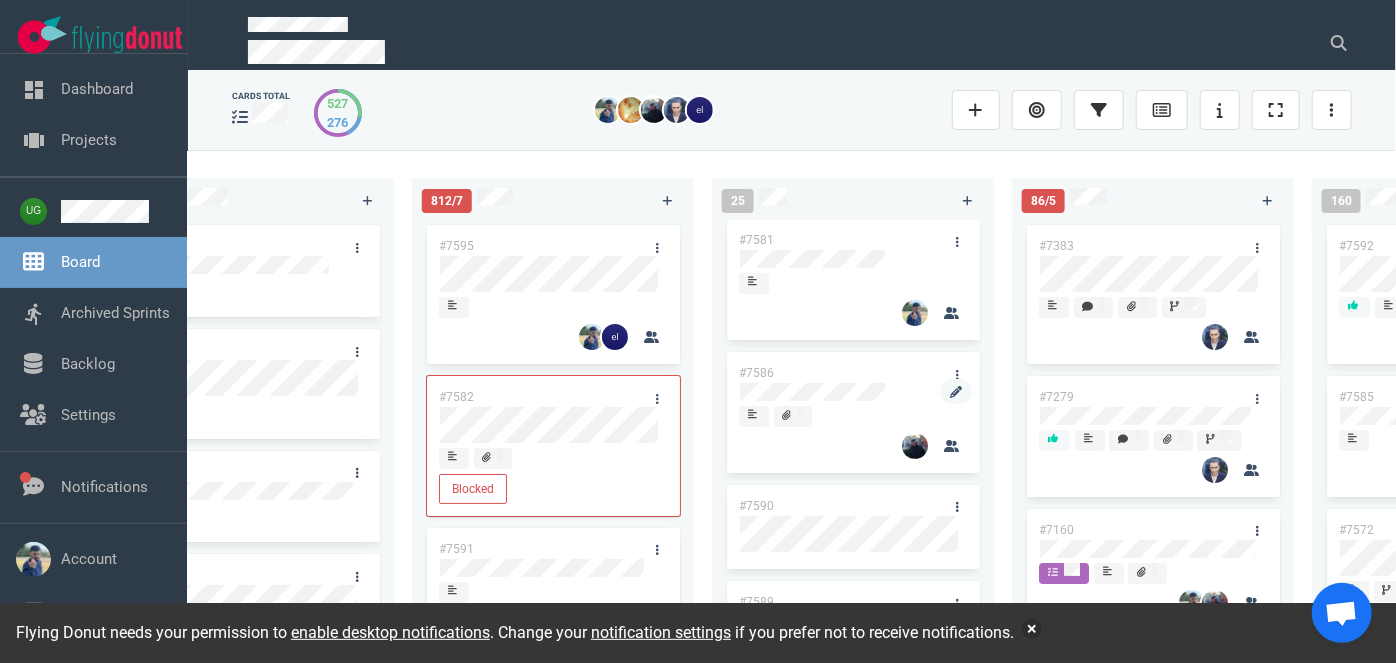 scroll, scrollTop: 0, scrollLeft: 0, axis: both 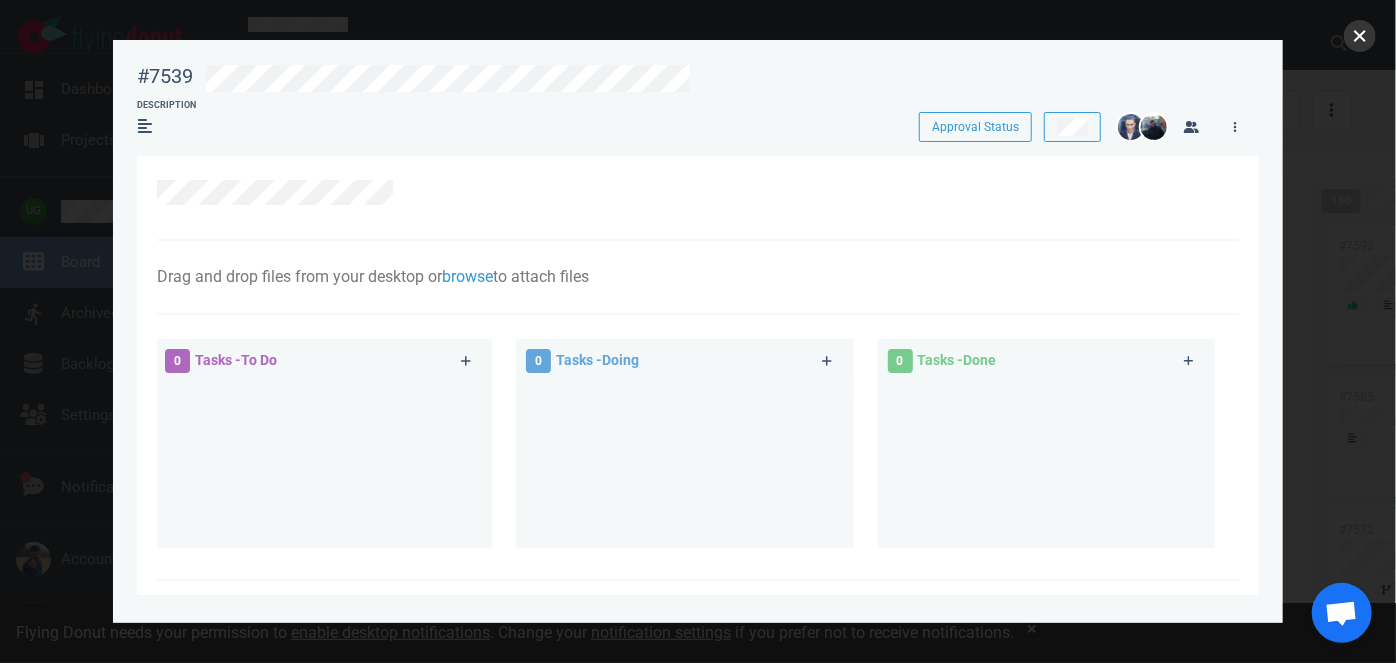 click at bounding box center (1360, 36) 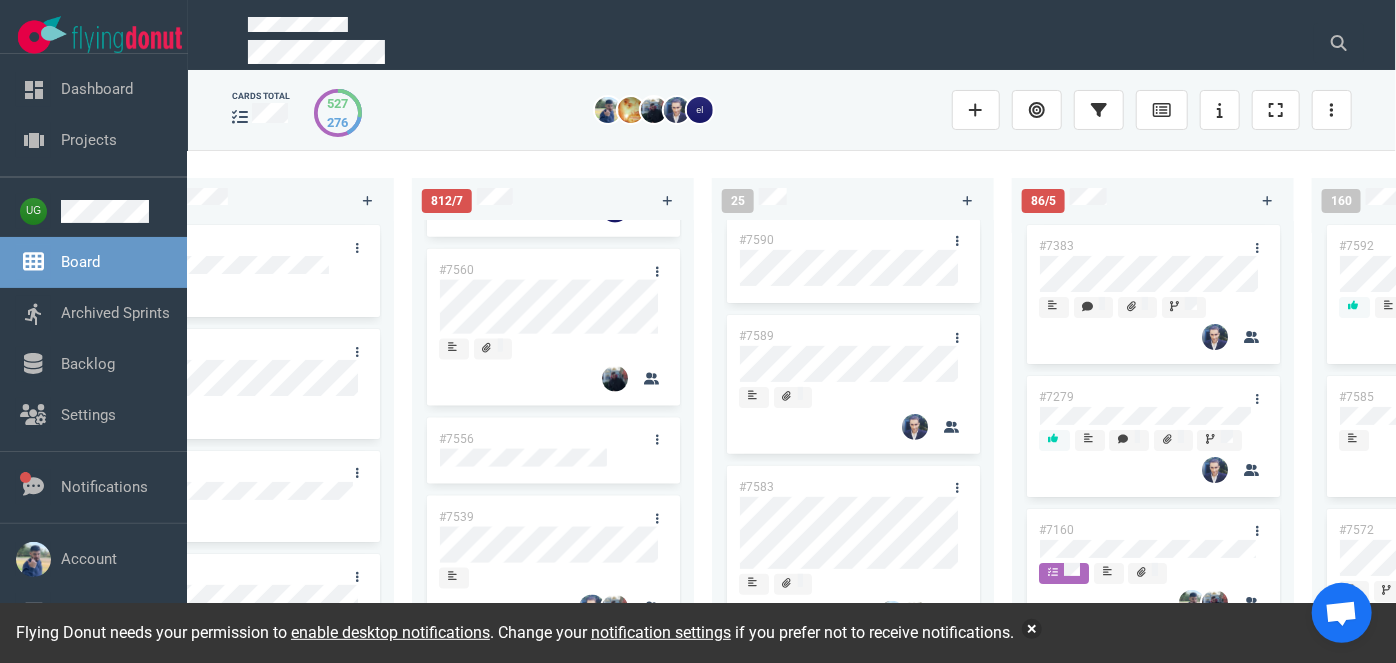 scroll, scrollTop: 1363, scrollLeft: 0, axis: vertical 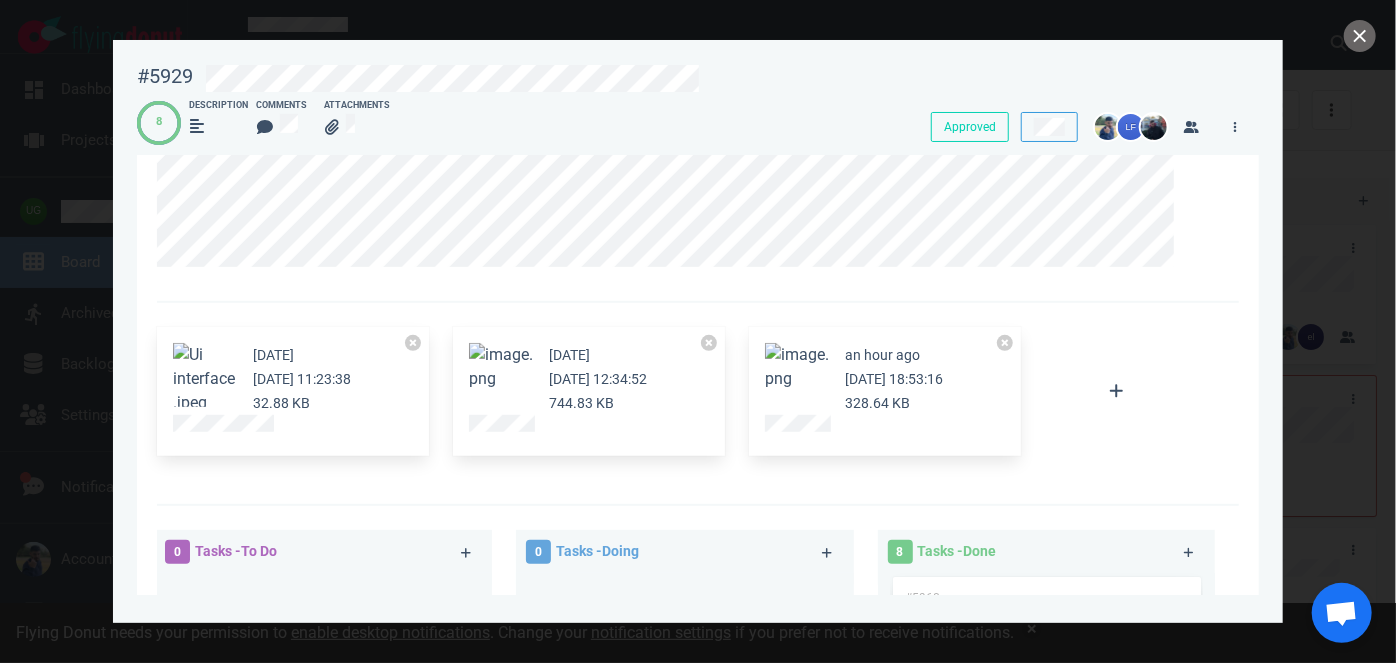 click at bounding box center [797, 367] 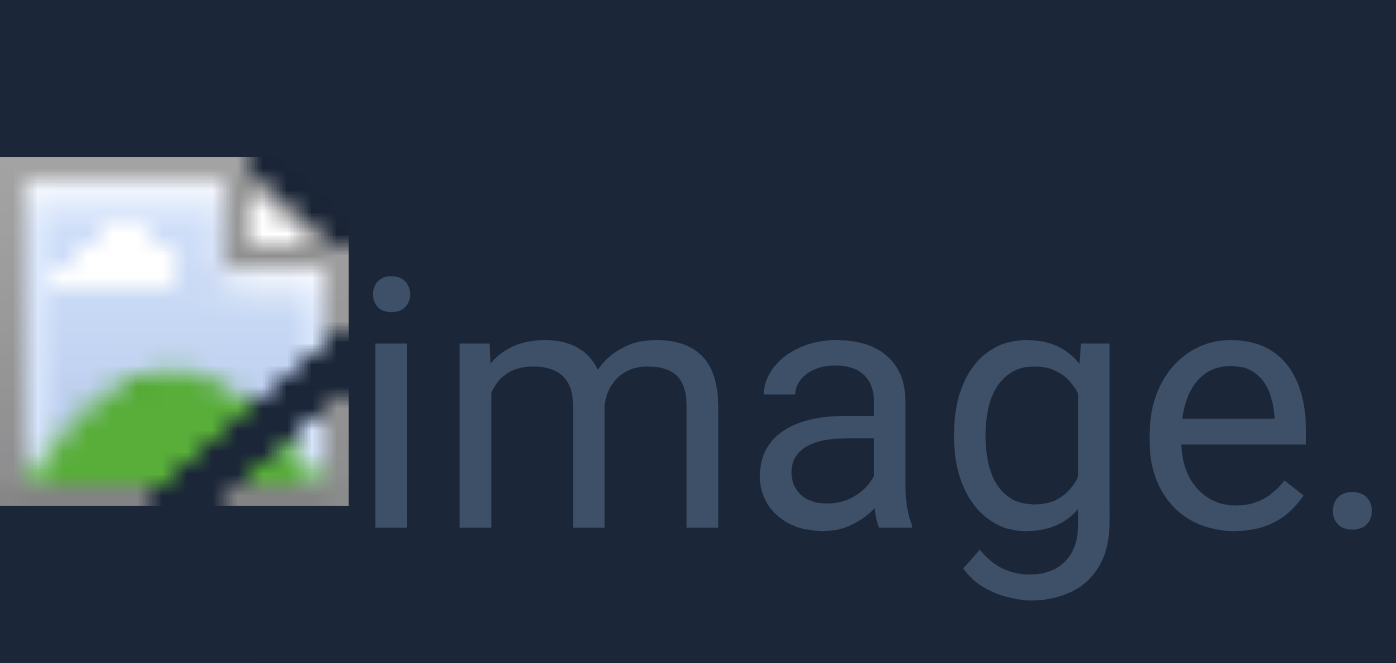 type 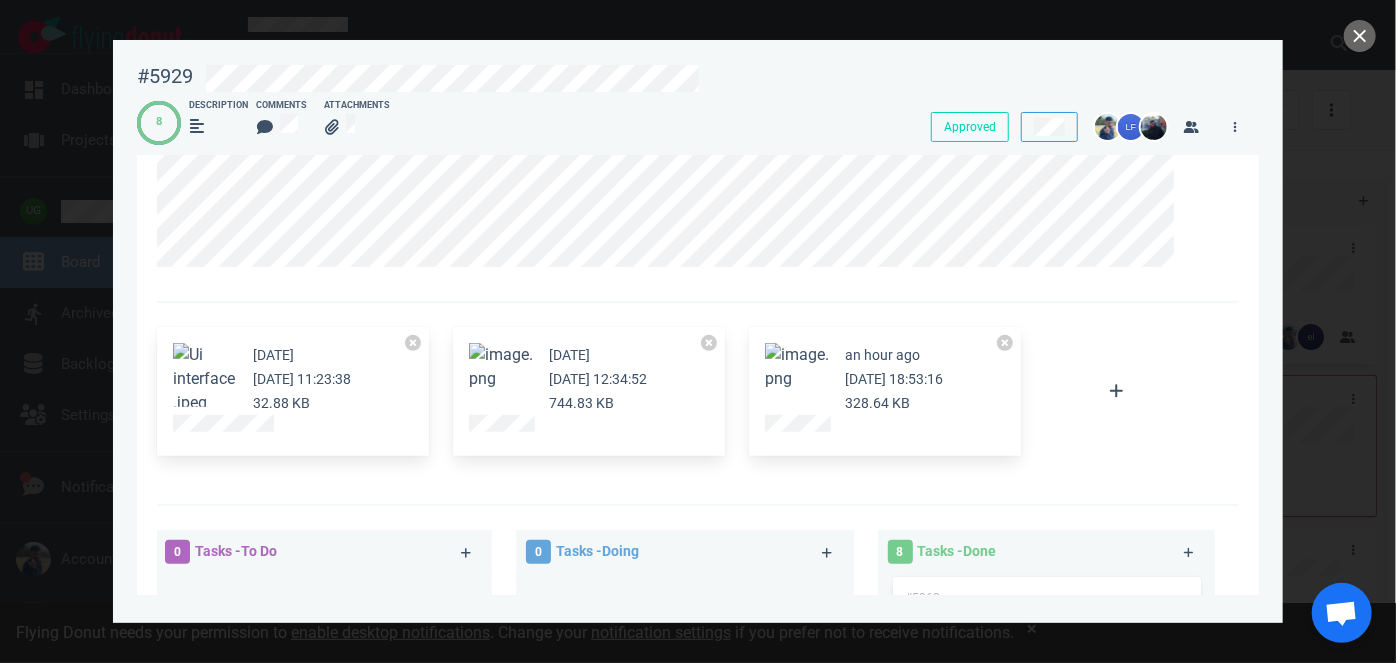 scroll, scrollTop: 454, scrollLeft: 0, axis: vertical 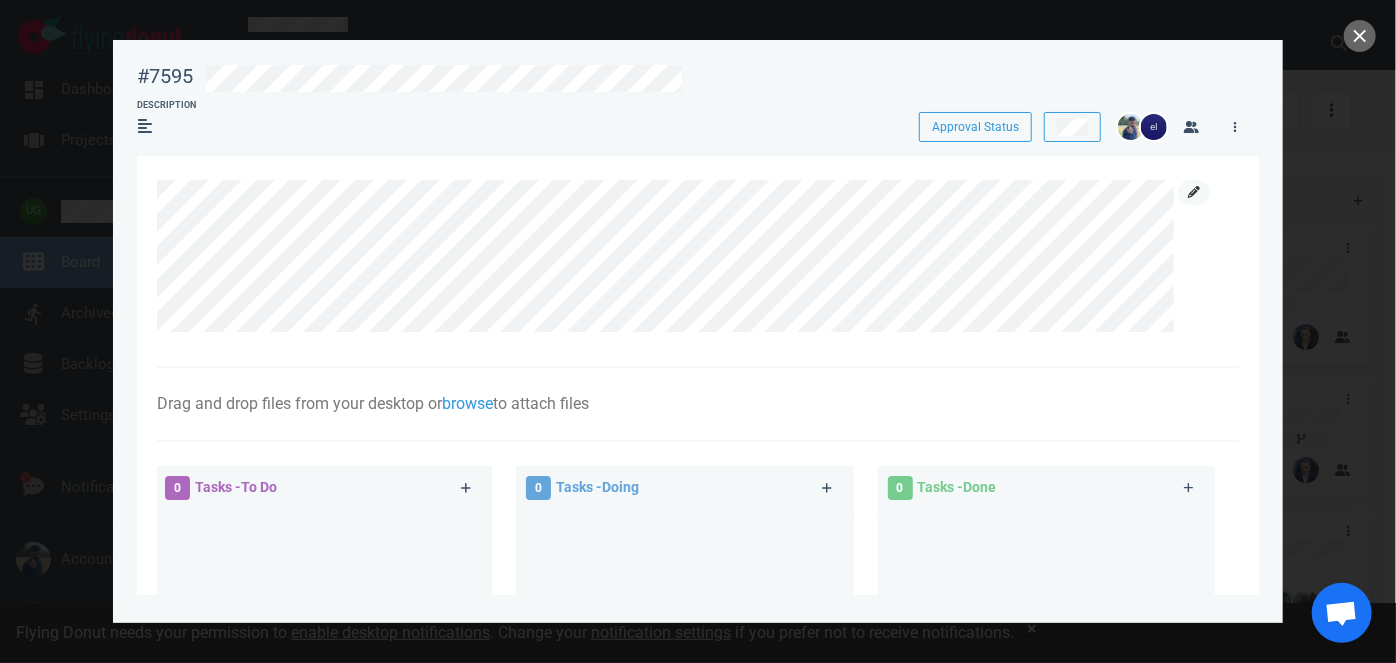click 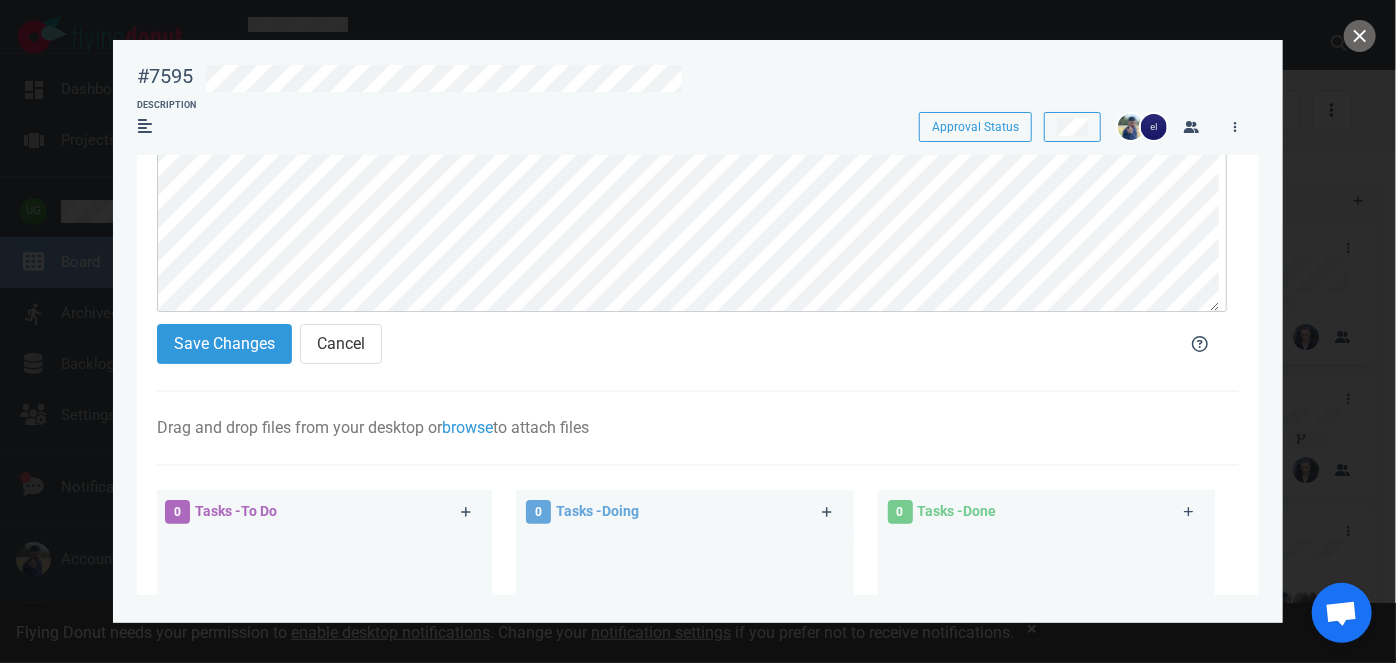 scroll, scrollTop: 181, scrollLeft: 0, axis: vertical 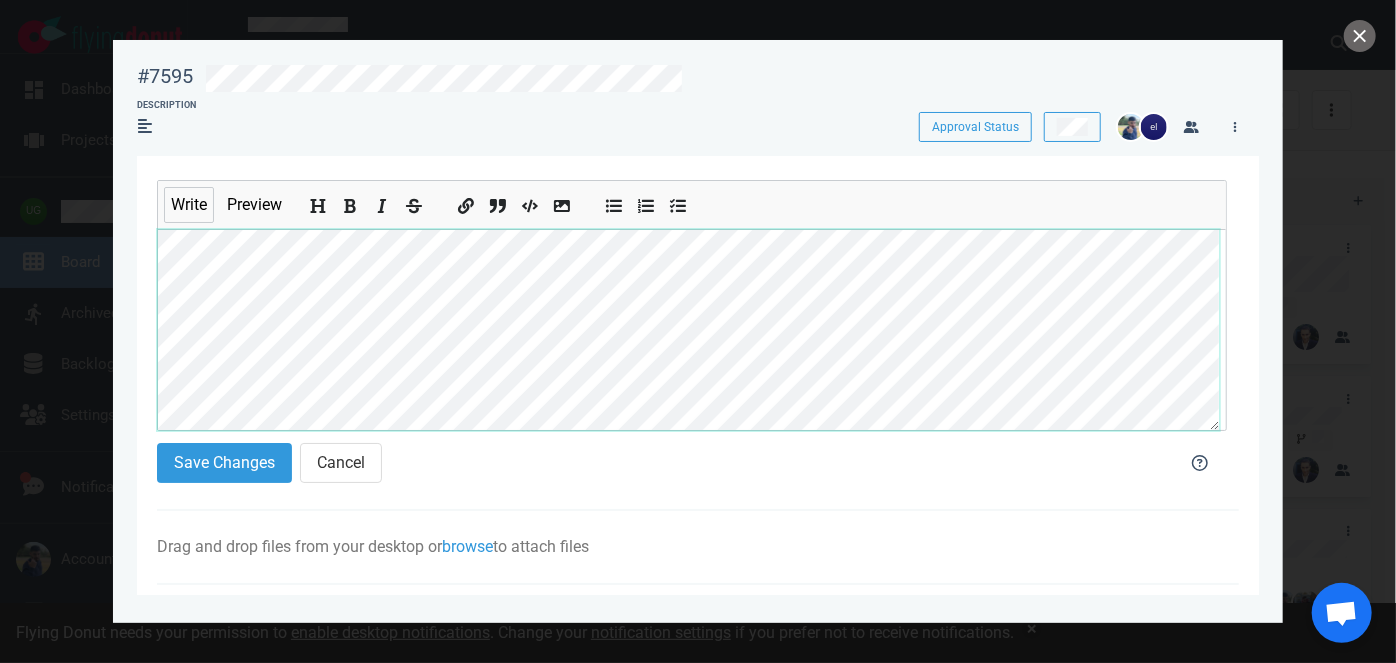 click on "Write Preview Save Changes Cancel Drag and drop files from your desktop or  browse  to attach files Attach Files Computer Google Drive Dropbox 0 Tasks -  To Do 0 Tasks -  Doing 0 Tasks -  Done Comments" at bounding box center (698, 631) 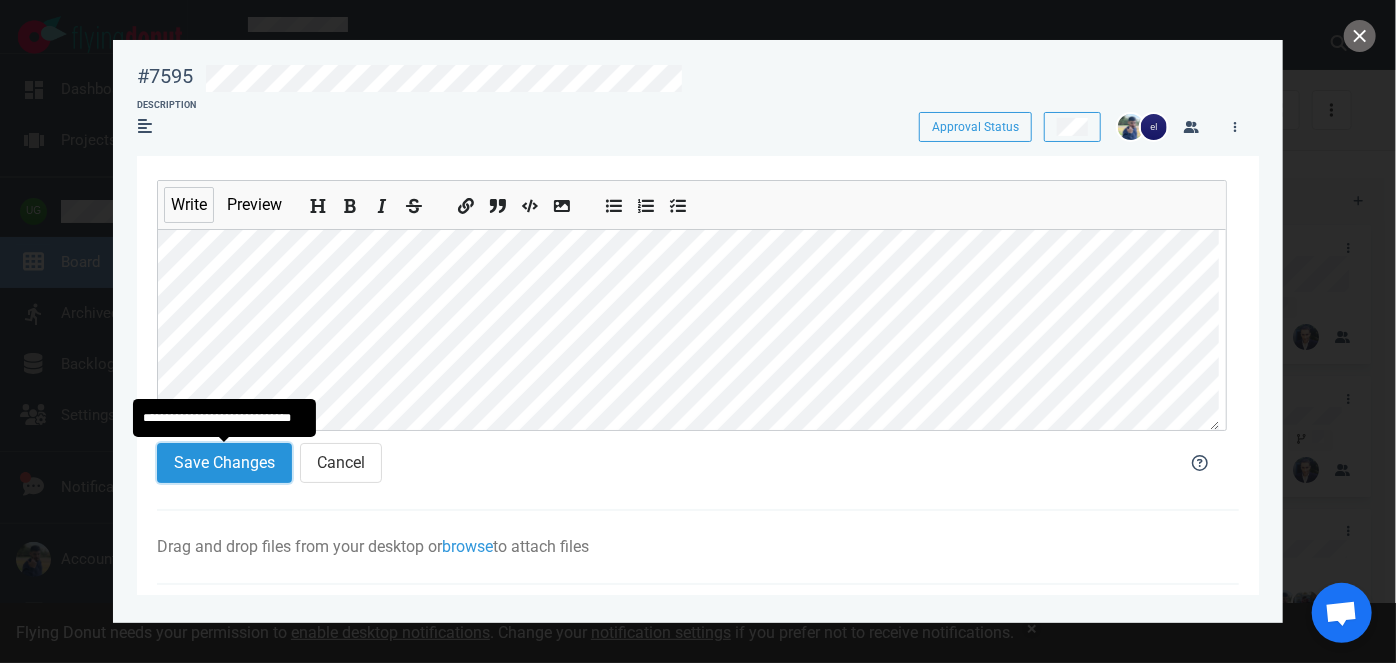 click on "Save Changes" at bounding box center (224, 463) 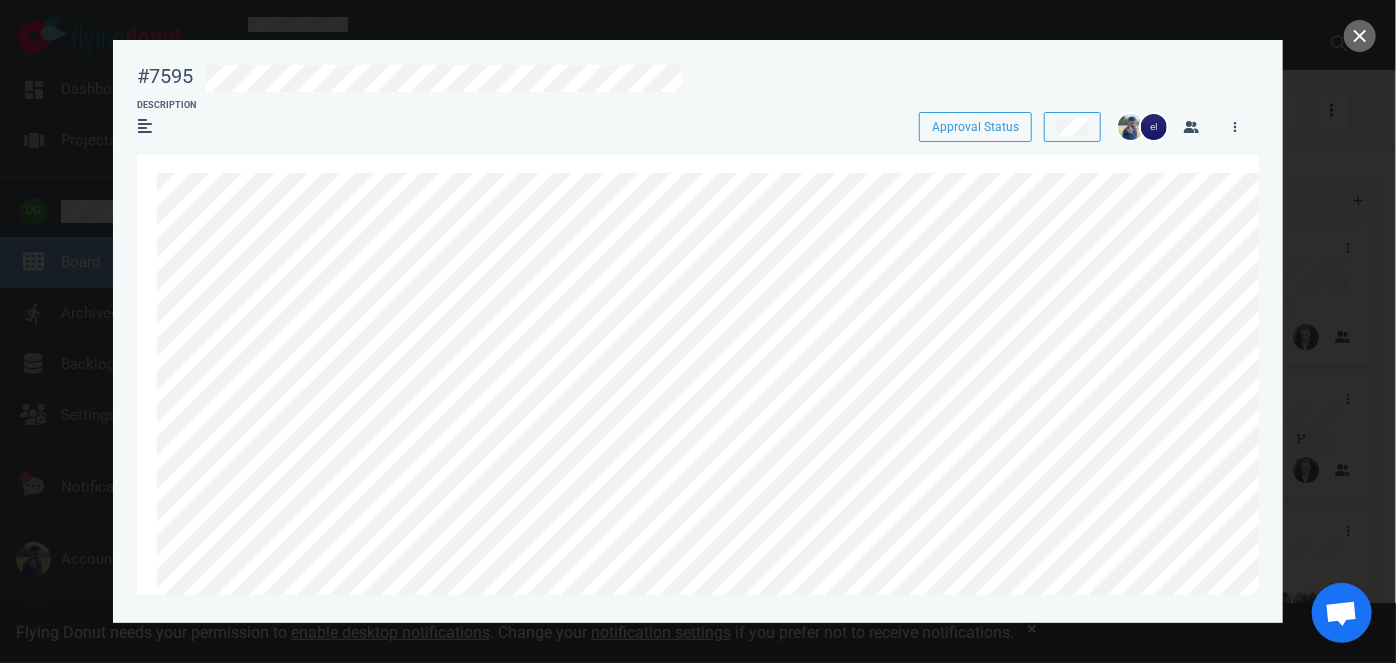 scroll, scrollTop: 0, scrollLeft: 0, axis: both 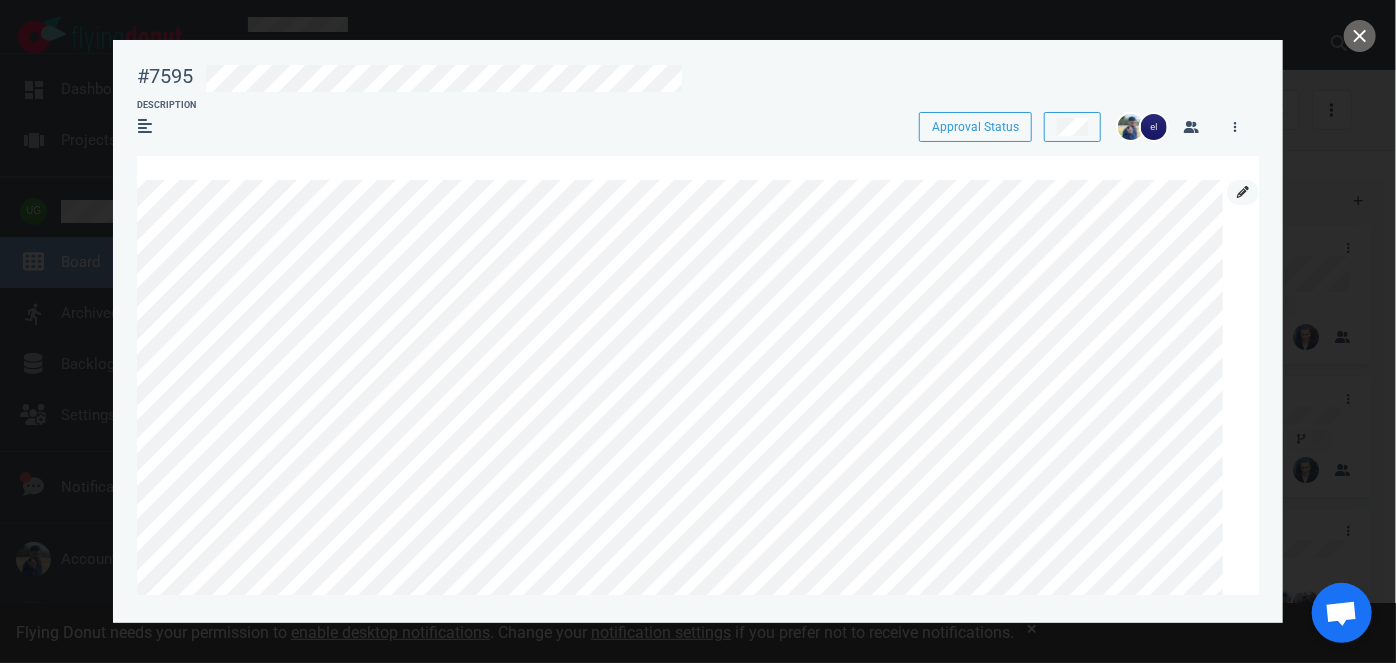 click 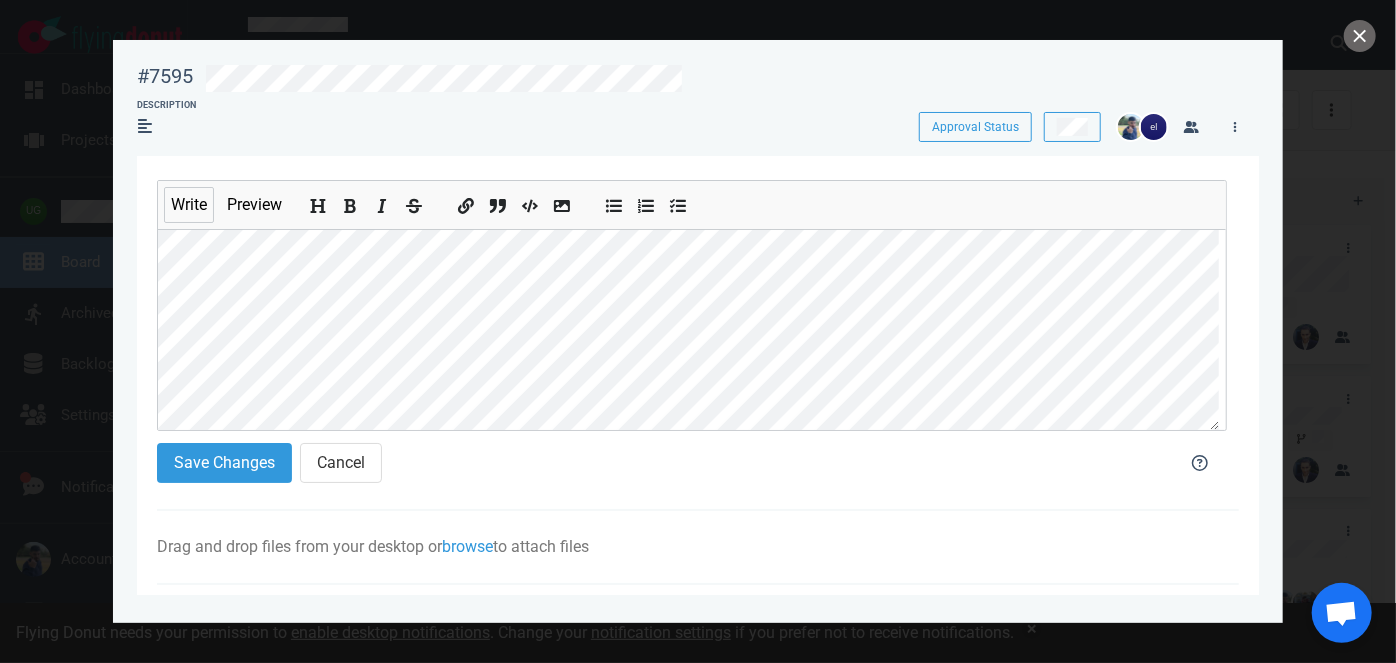 scroll, scrollTop: 90, scrollLeft: 0, axis: vertical 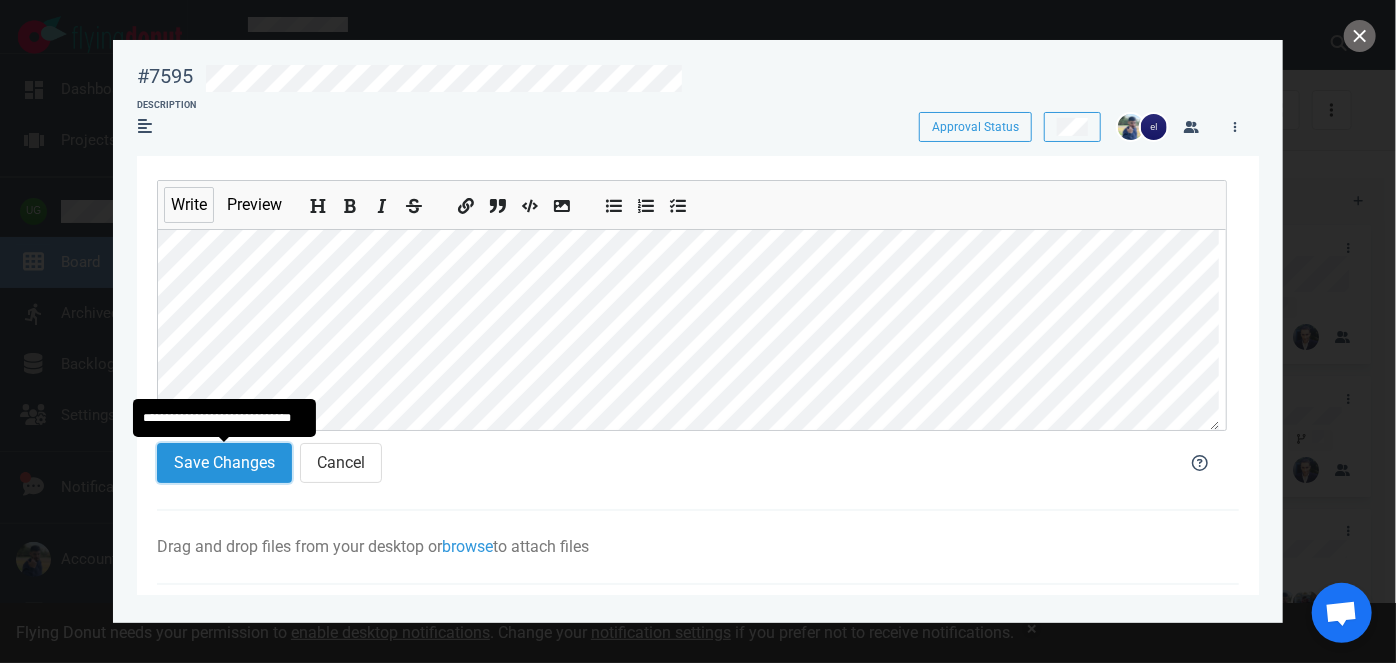 click on "Save Changes" at bounding box center [224, 463] 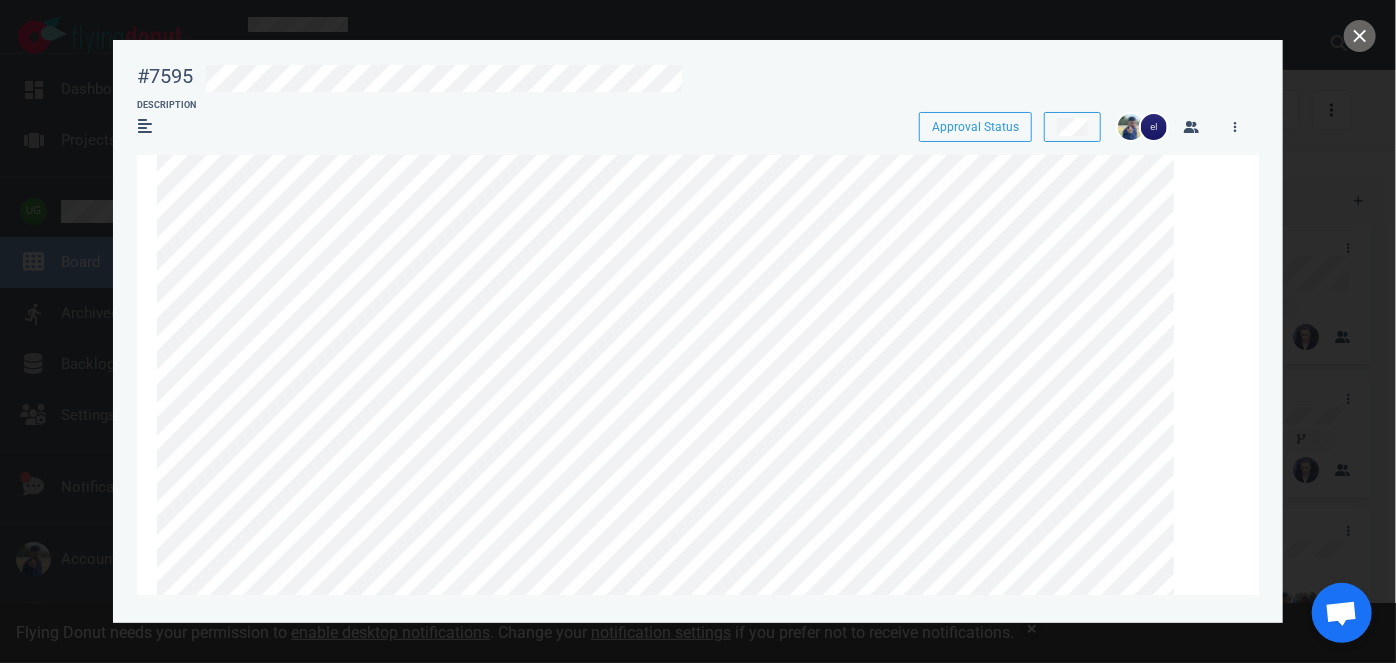 scroll, scrollTop: 0, scrollLeft: 0, axis: both 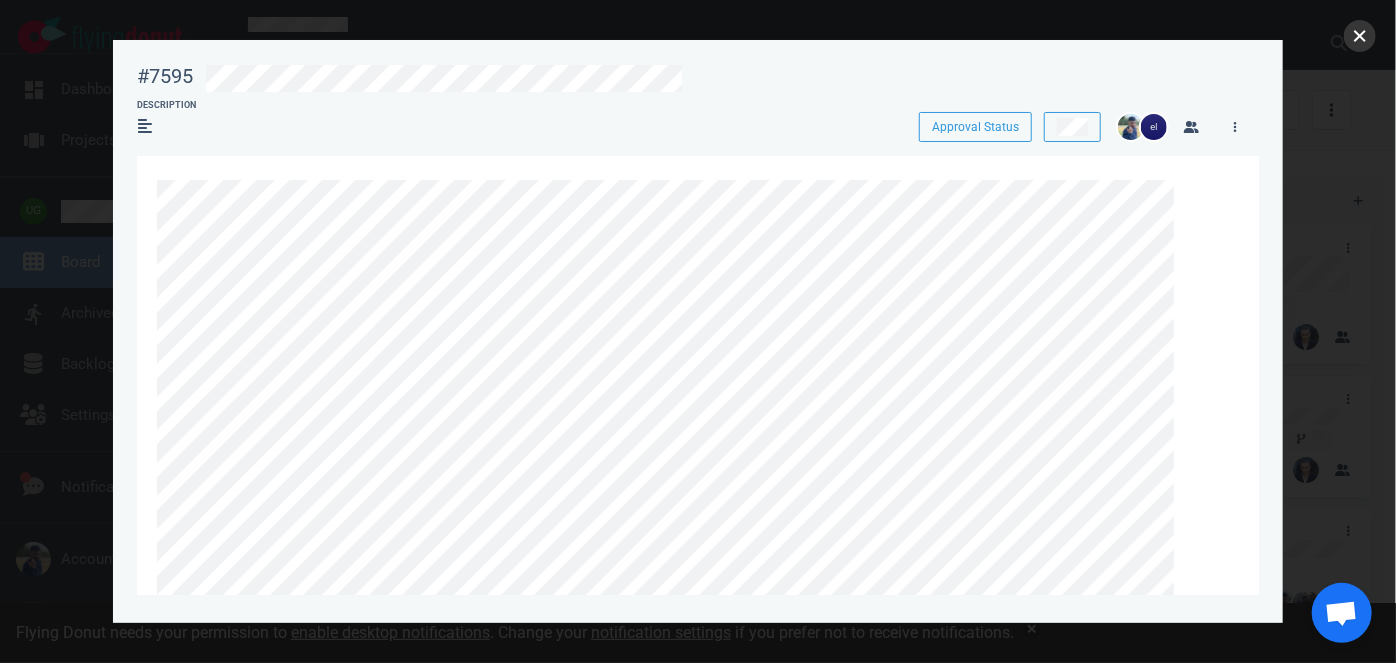click at bounding box center (1360, 36) 